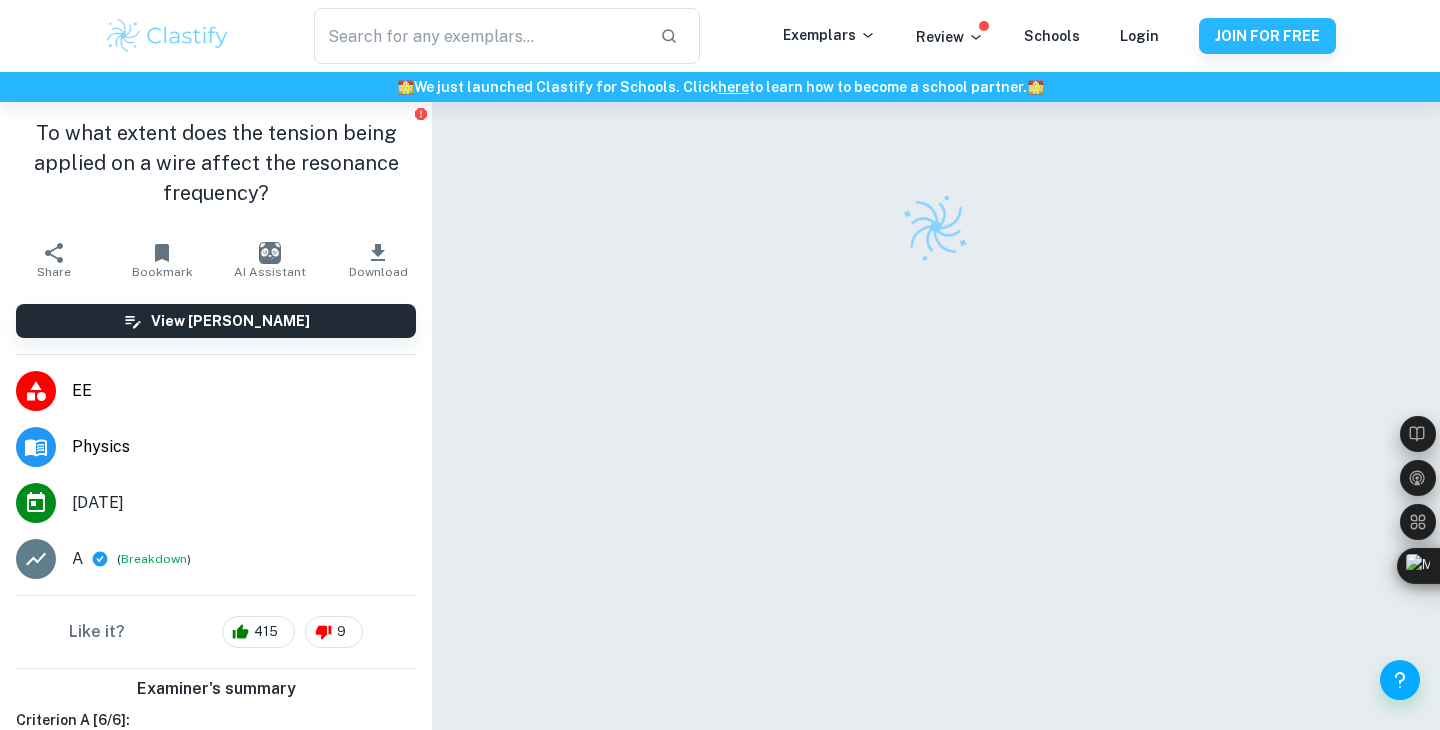 scroll, scrollTop: 0, scrollLeft: 0, axis: both 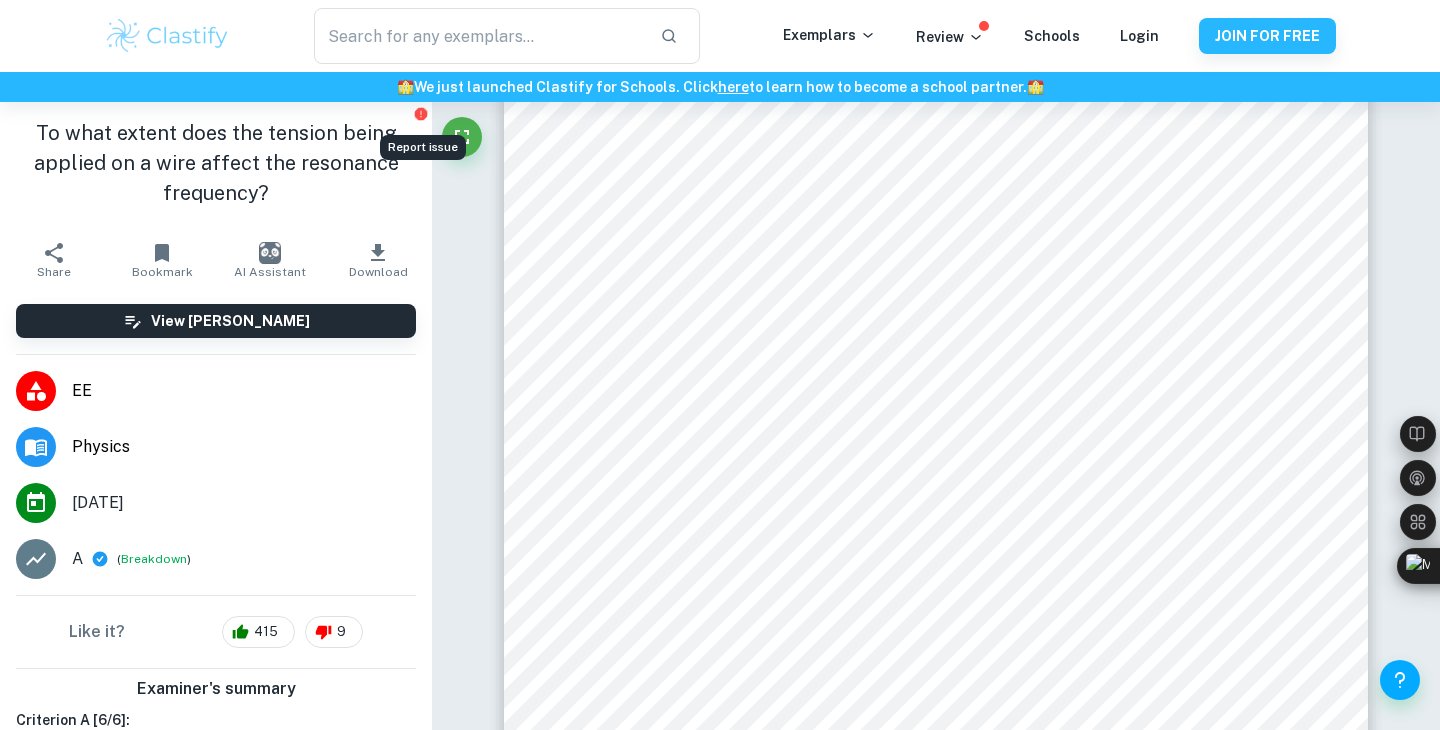 click 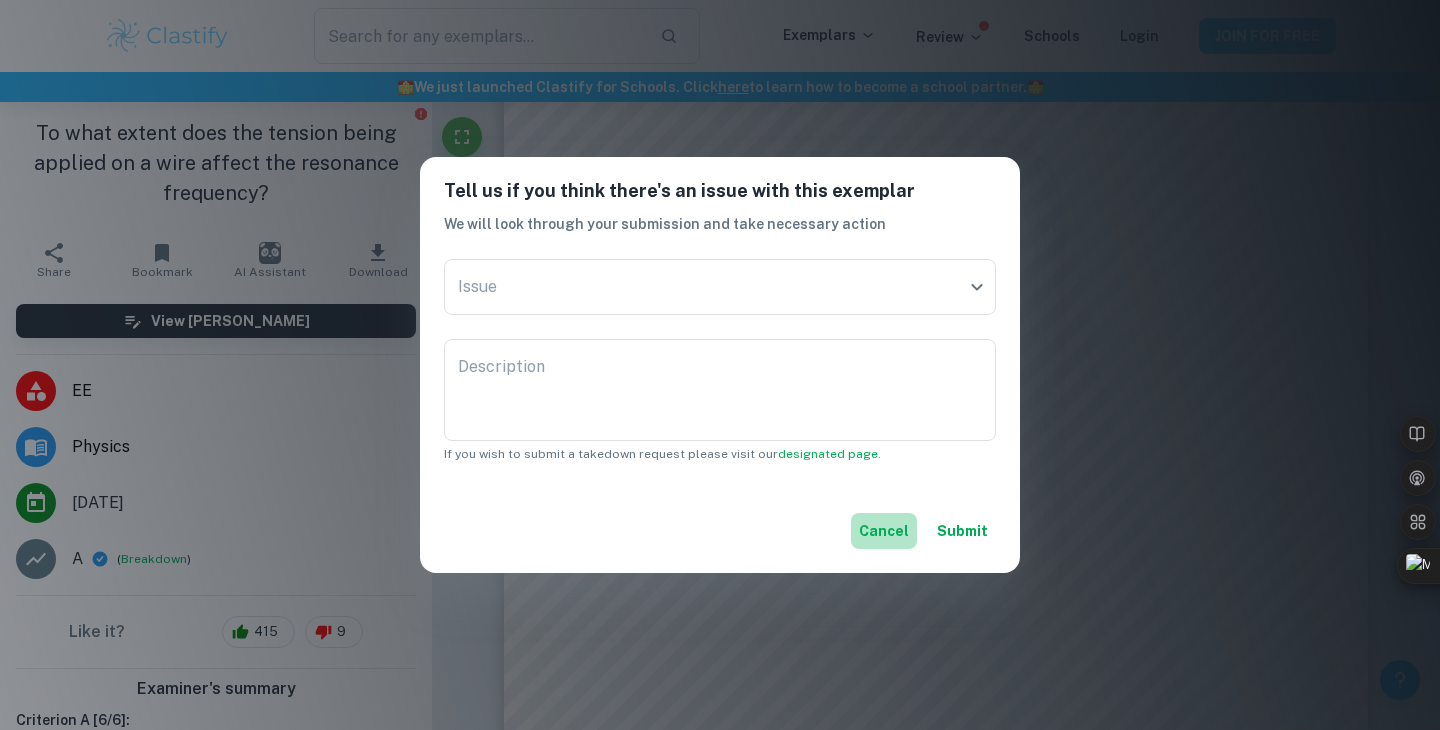 click on "Cancel" at bounding box center [884, 531] 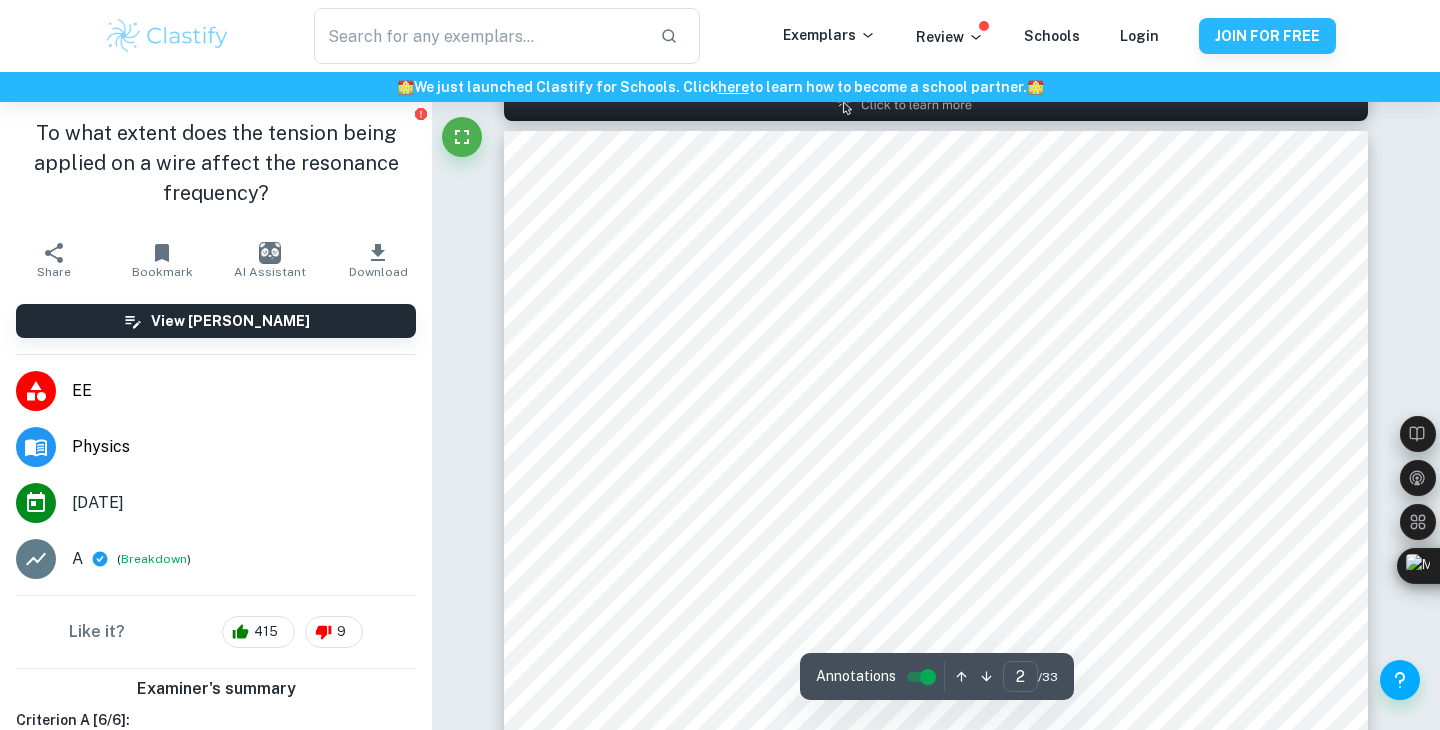 scroll, scrollTop: 1265, scrollLeft: 0, axis: vertical 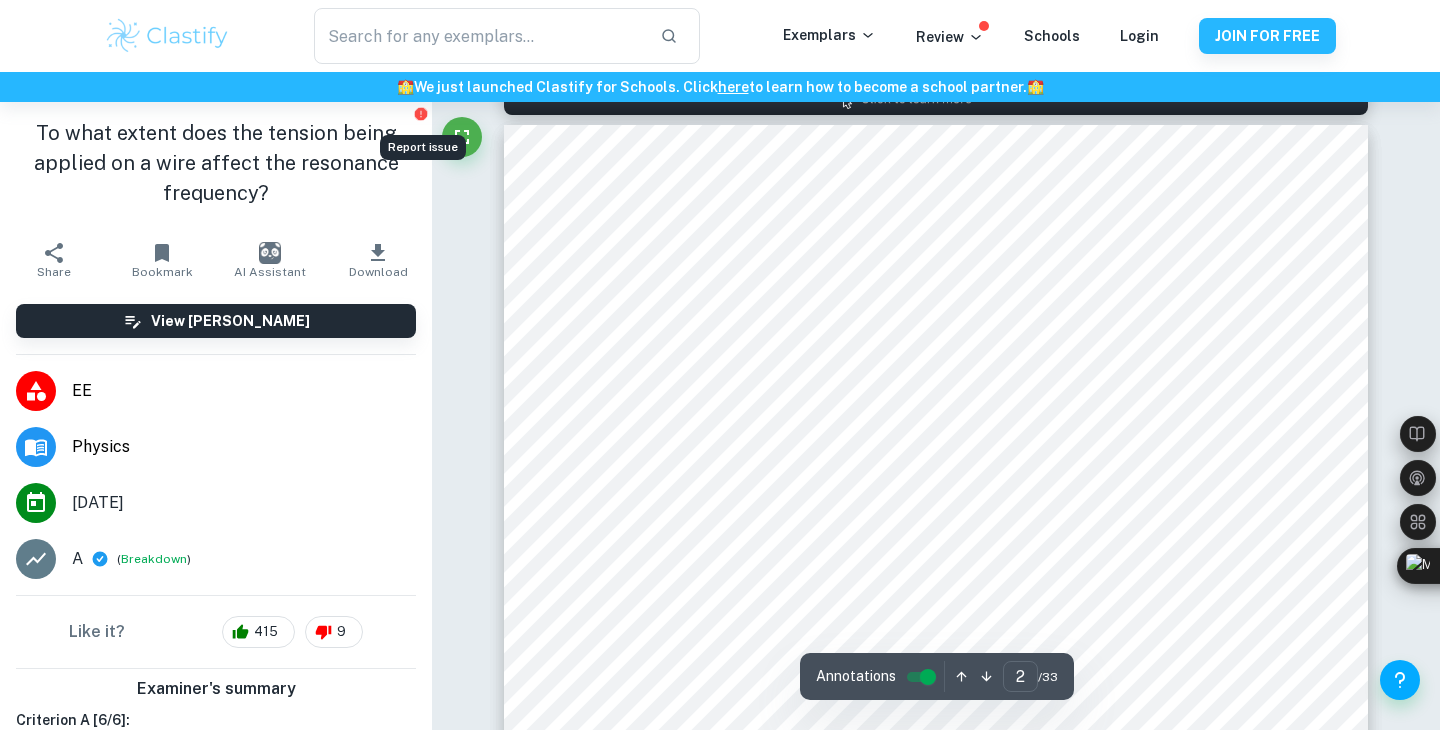 click 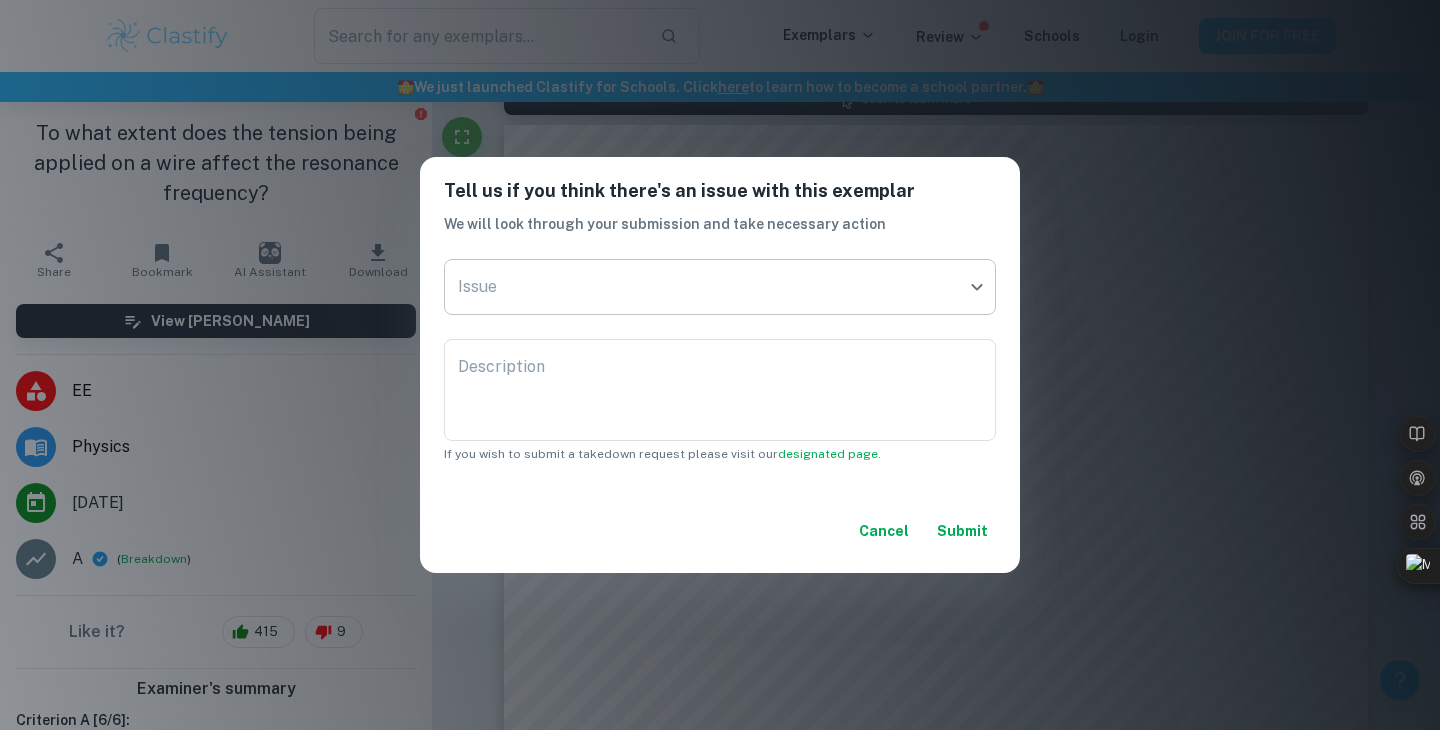 click on "We value your privacy We use cookies to enhance your browsing experience, serve personalised ads or content, and analyse our traffic. By clicking "Accept All", you consent to our use of cookies.   Cookie Policy Customise   Reject All   Accept All   Customise Consent Preferences   We use cookies to help you navigate efficiently and perform certain functions. You will find detailed information about all cookies under each consent category below. The cookies that are categorised as "Necessary" are stored on your browser as they are essential for enabling the basic functionalities of the site. ...  Show more For more information on how Google's third-party cookies operate and handle your data, see:   Google Privacy Policy Necessary Always Active Necessary cookies are required to enable the basic features of this site, such as providing secure log-in or adjusting your consent preferences. These cookies do not store any personally identifiable data. Functional Analytics Performance Advertisement Uncategorised" at bounding box center (720, -798) 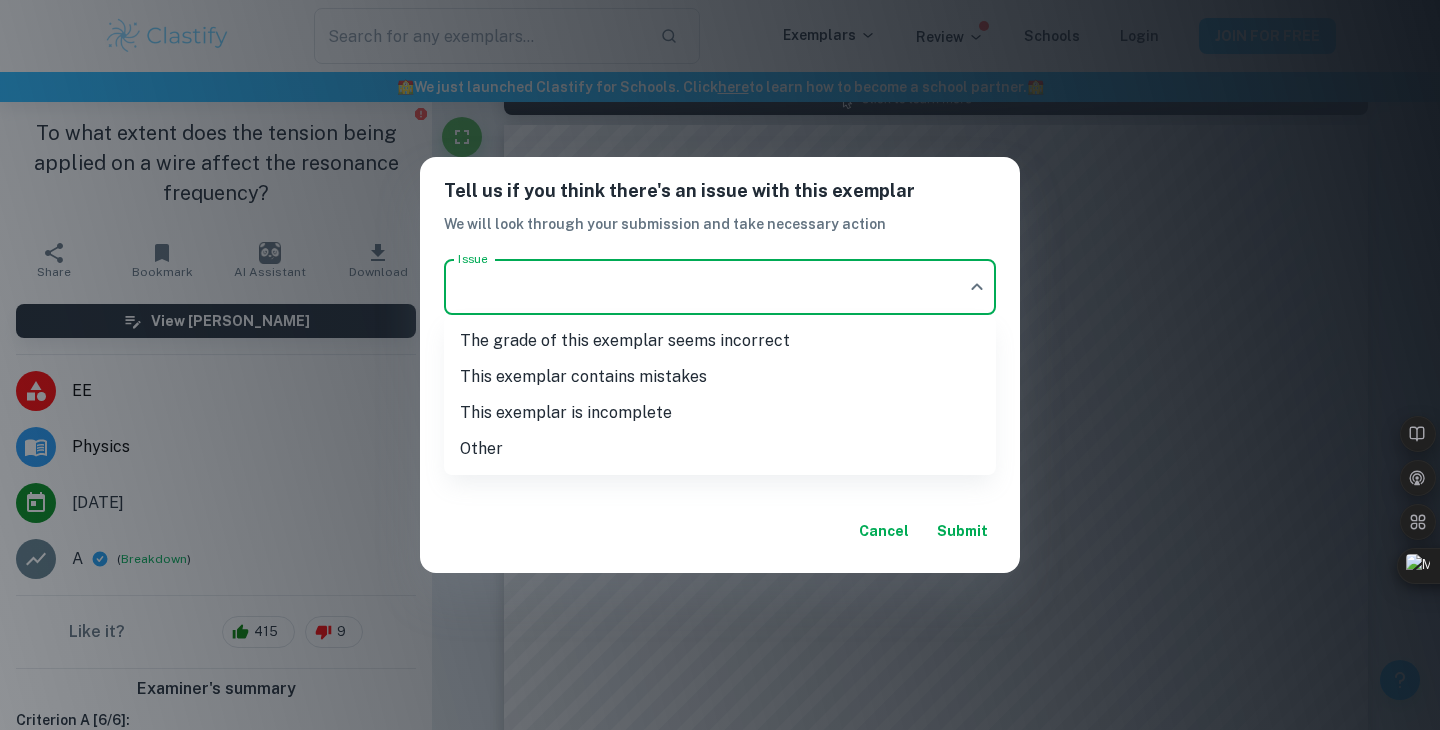 click at bounding box center [720, 365] 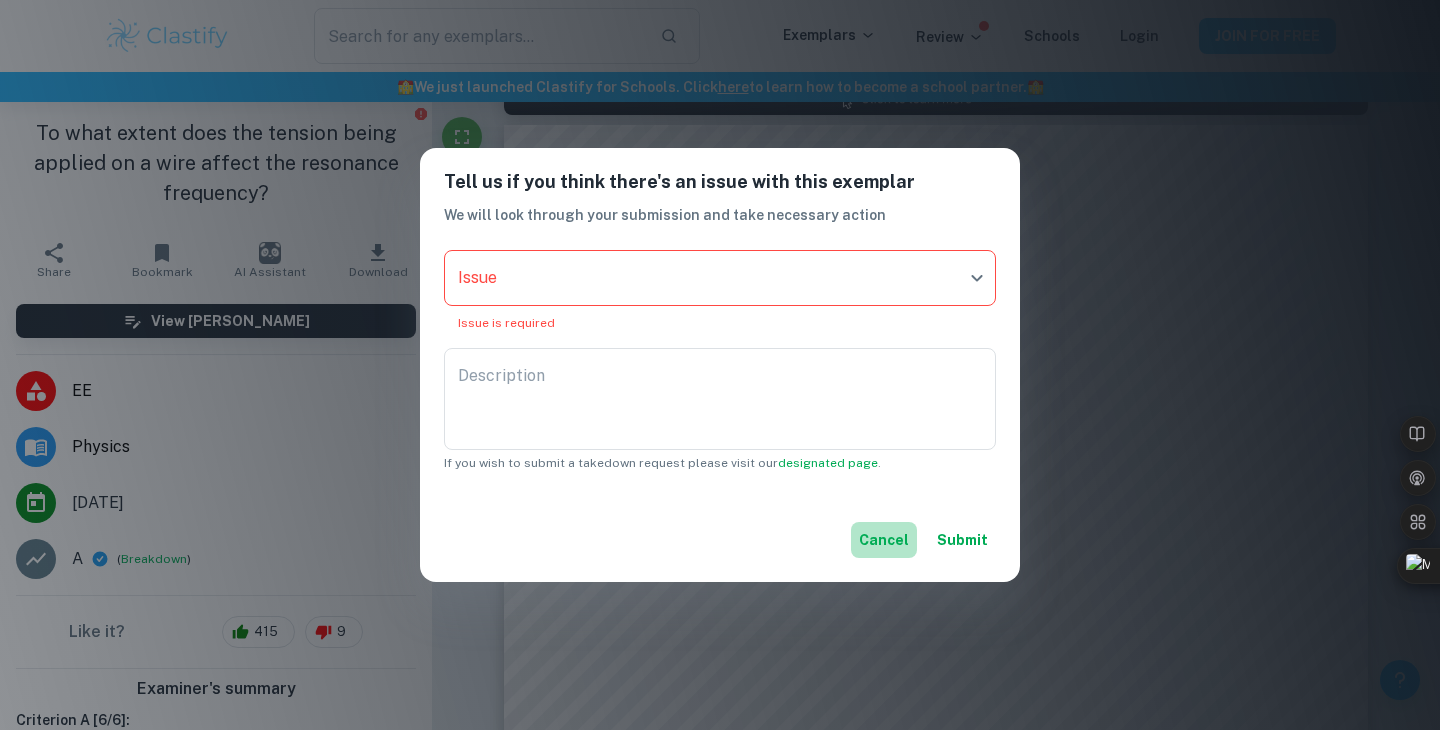 click on "Cancel" at bounding box center (884, 540) 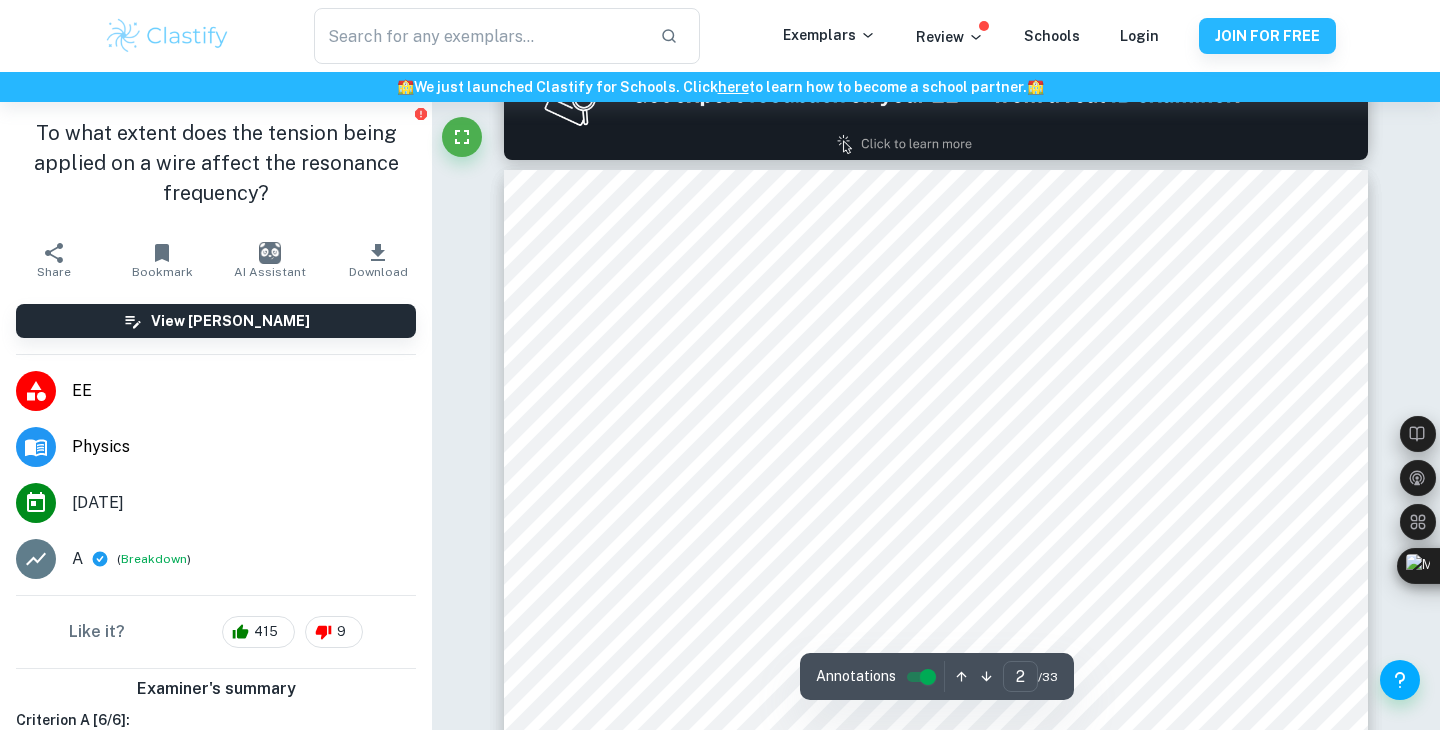 scroll, scrollTop: 1190, scrollLeft: 0, axis: vertical 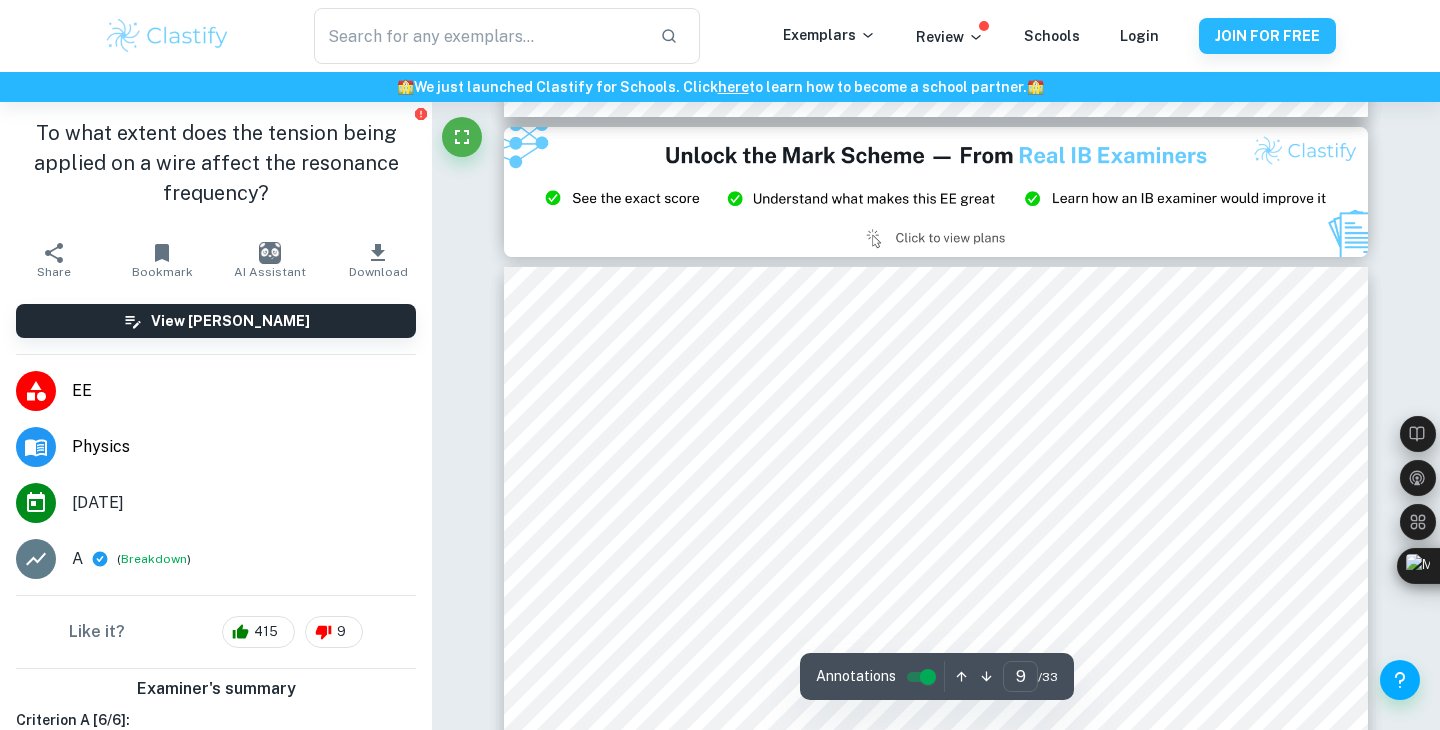 click at bounding box center [936, 192] 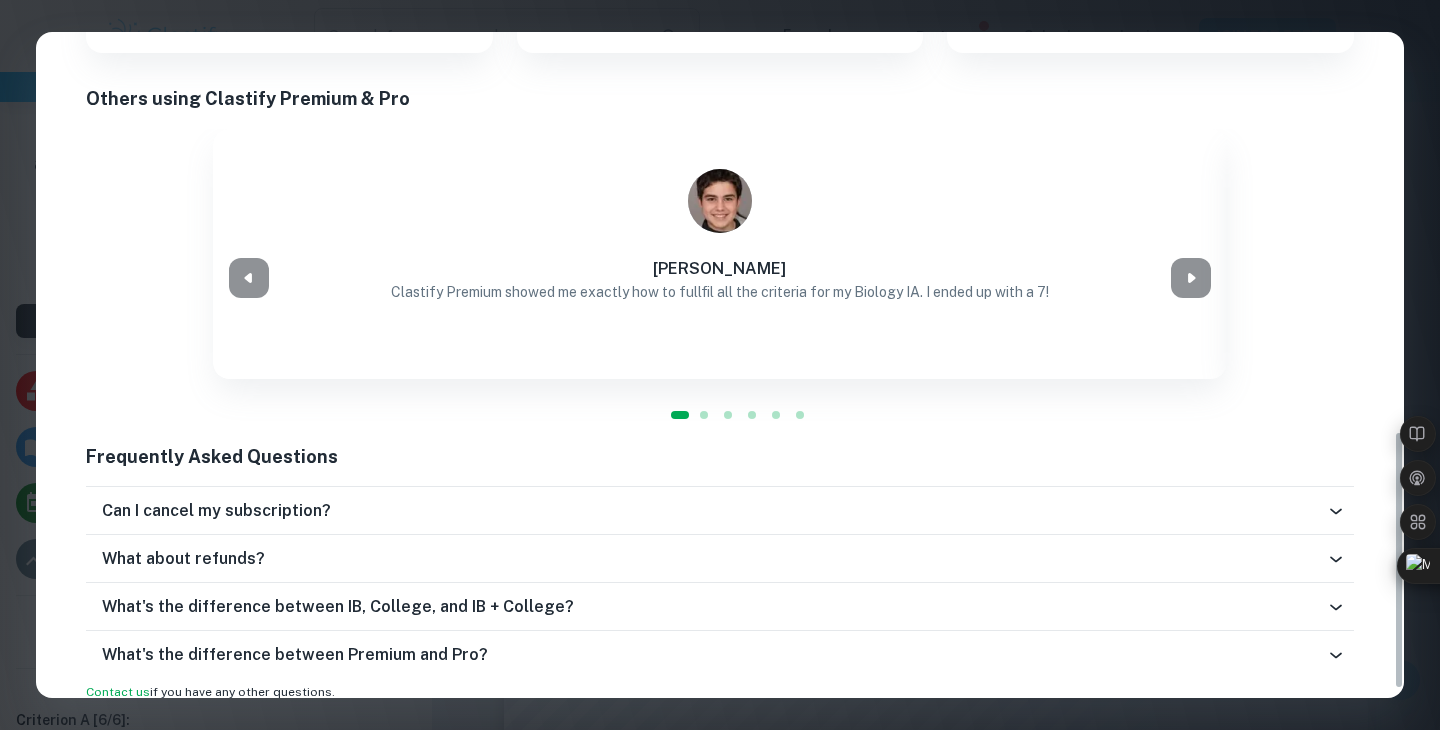 scroll, scrollTop: 1031, scrollLeft: 0, axis: vertical 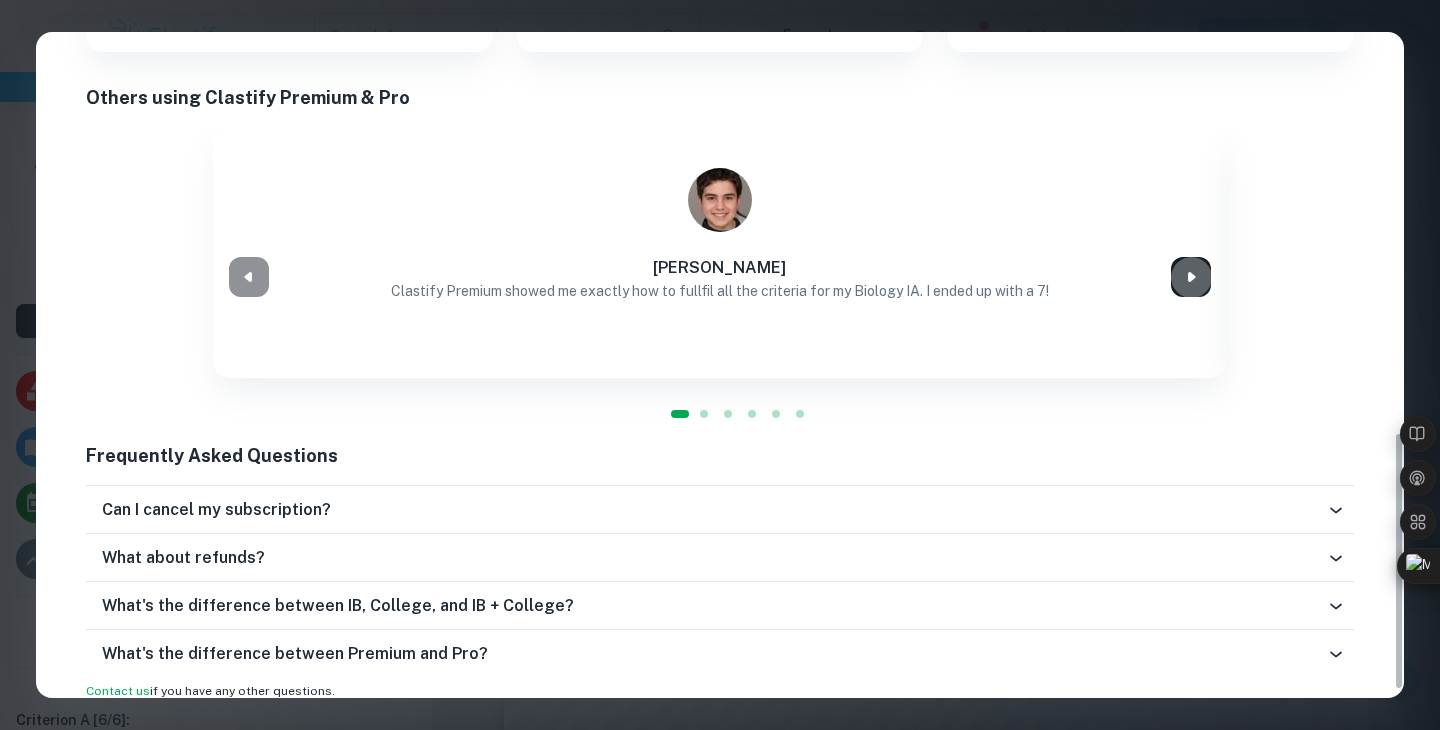 click at bounding box center [1191, 277] 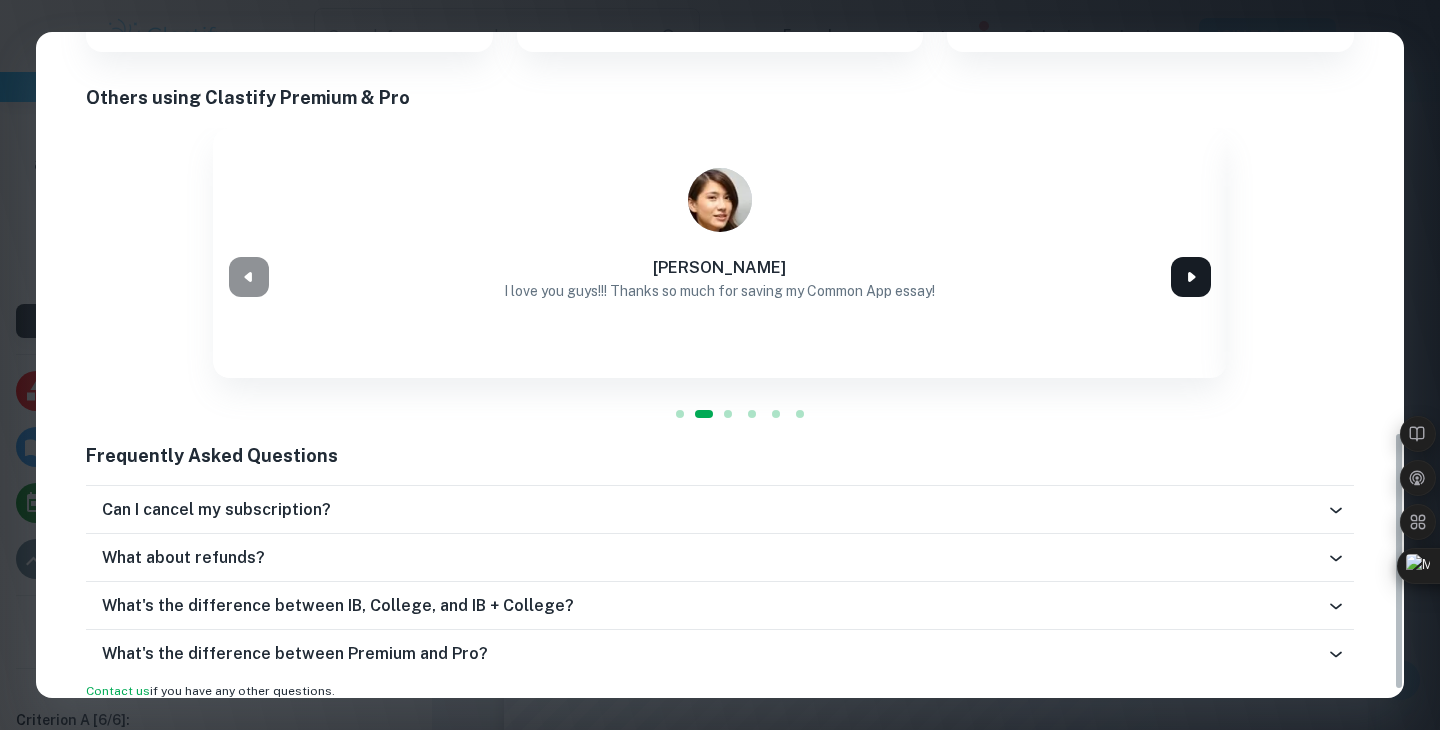 click at bounding box center (1191, 277) 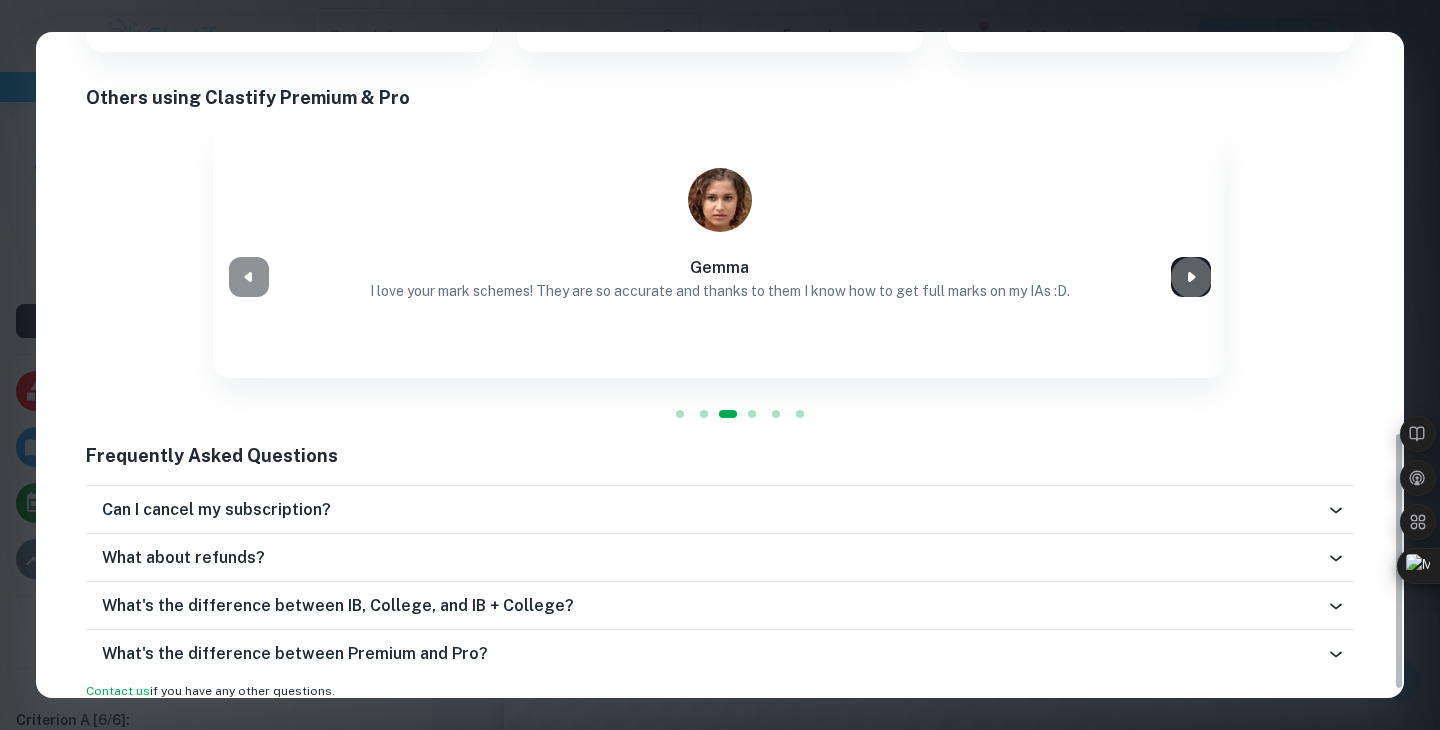 click 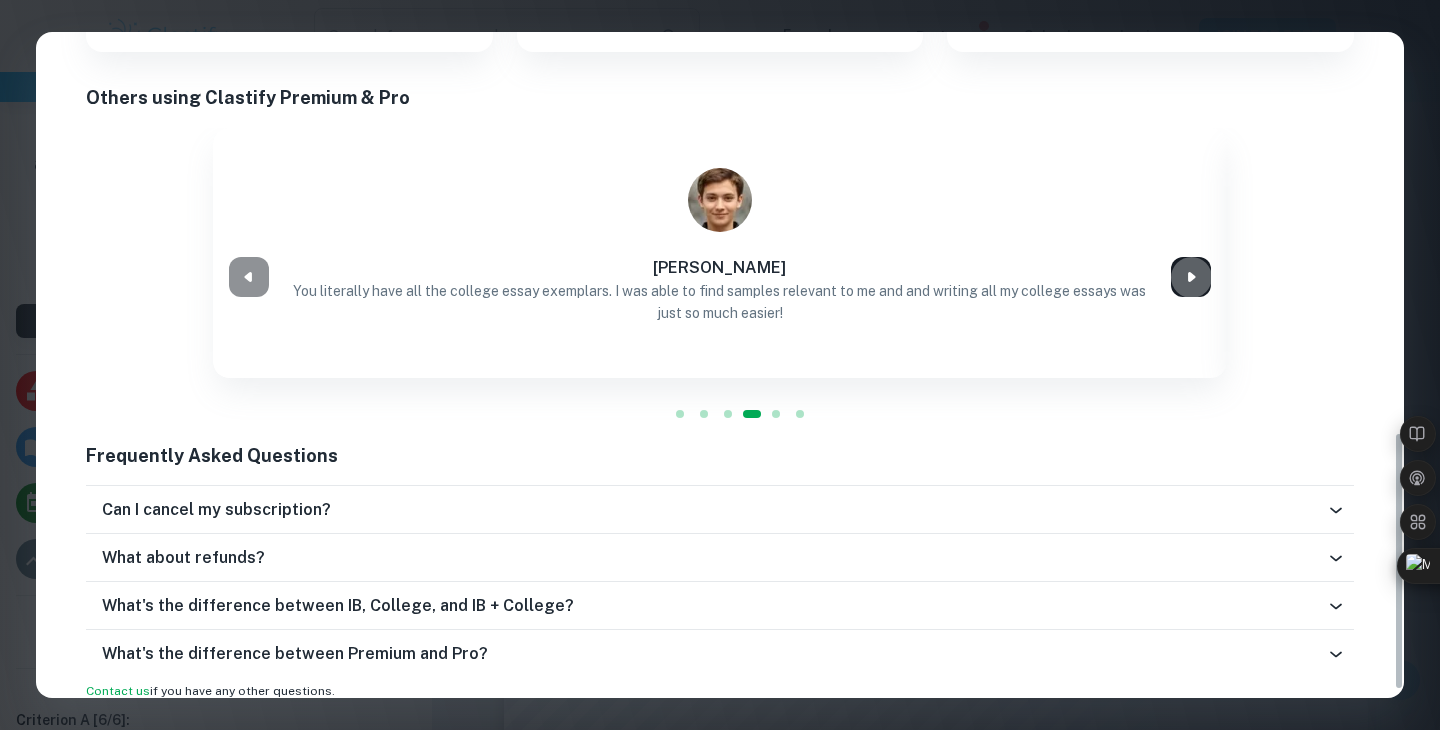 click 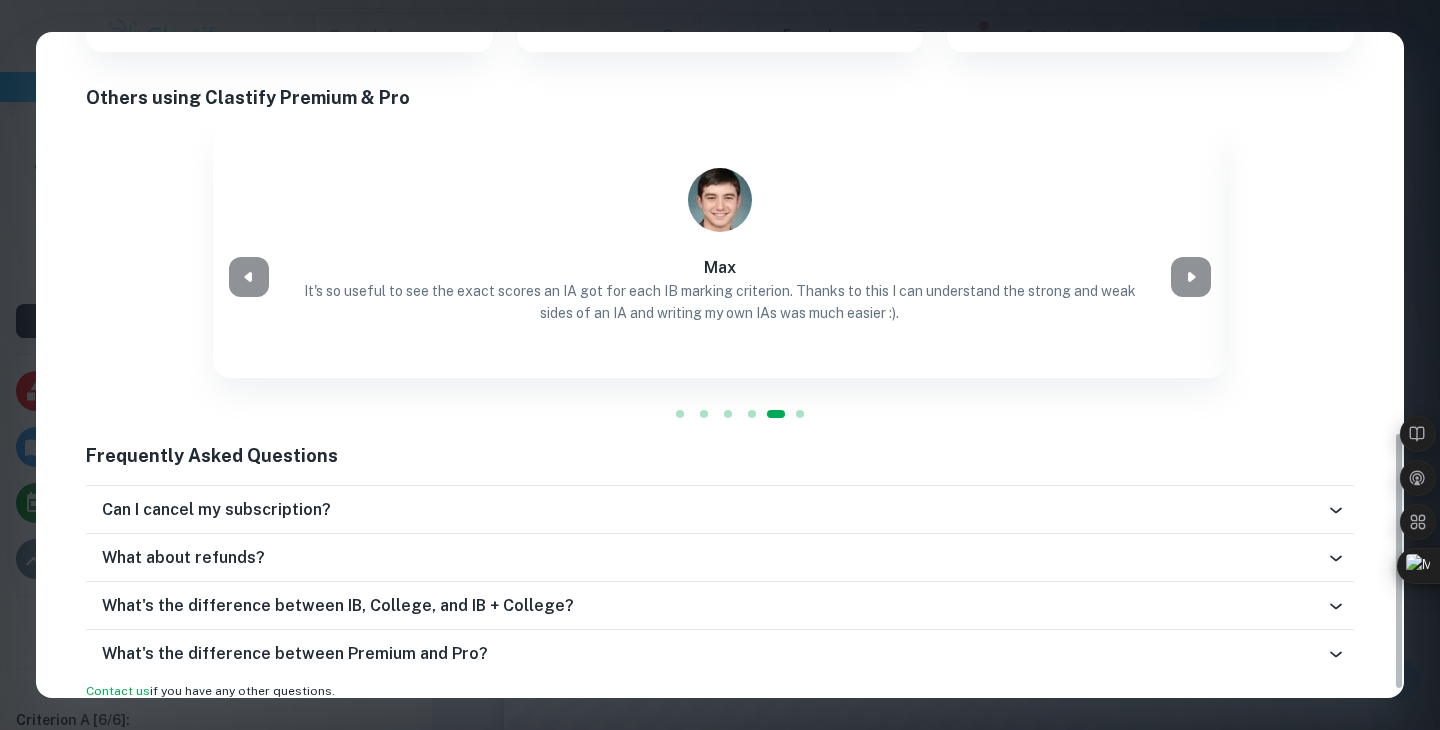 click on "Can I cancel my subscription?" at bounding box center [714, 510] 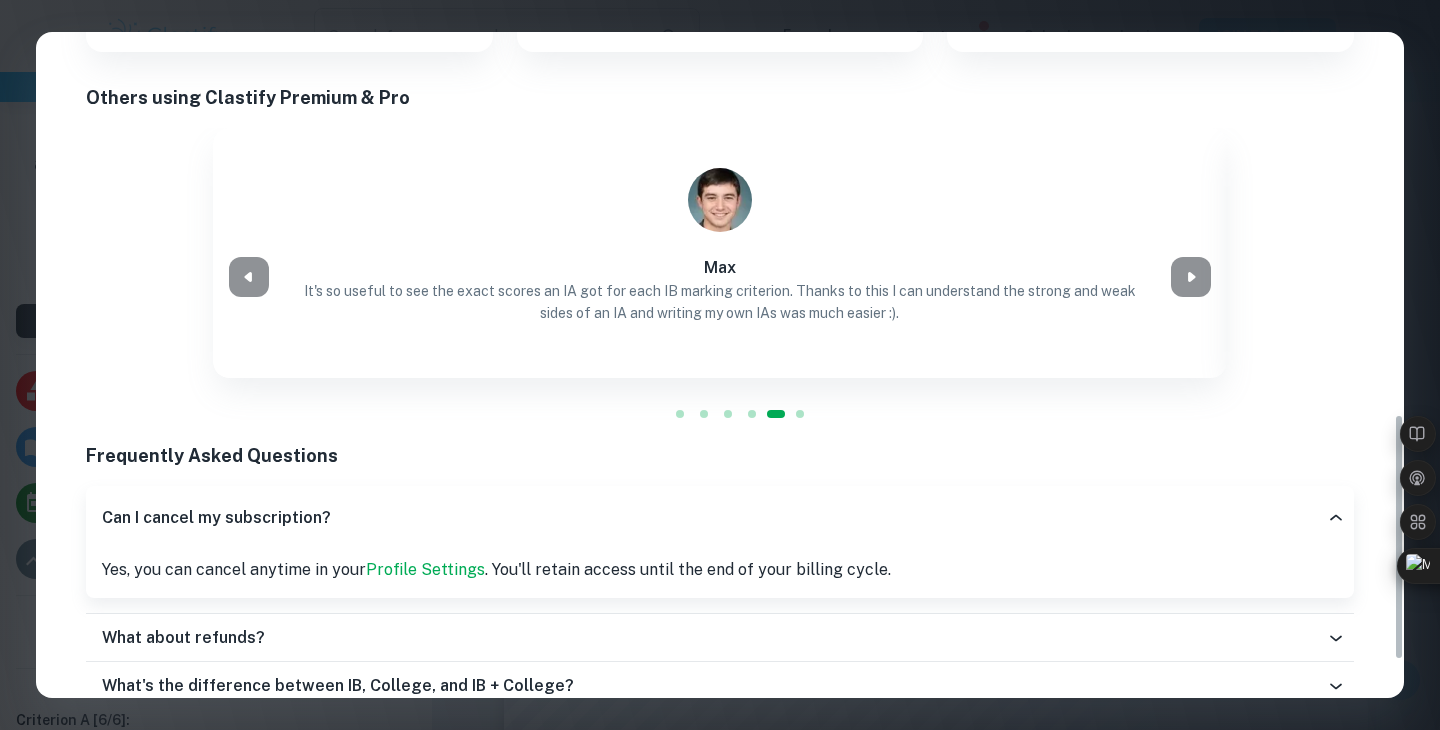 click on "Can I cancel my subscription?" at bounding box center [720, 518] 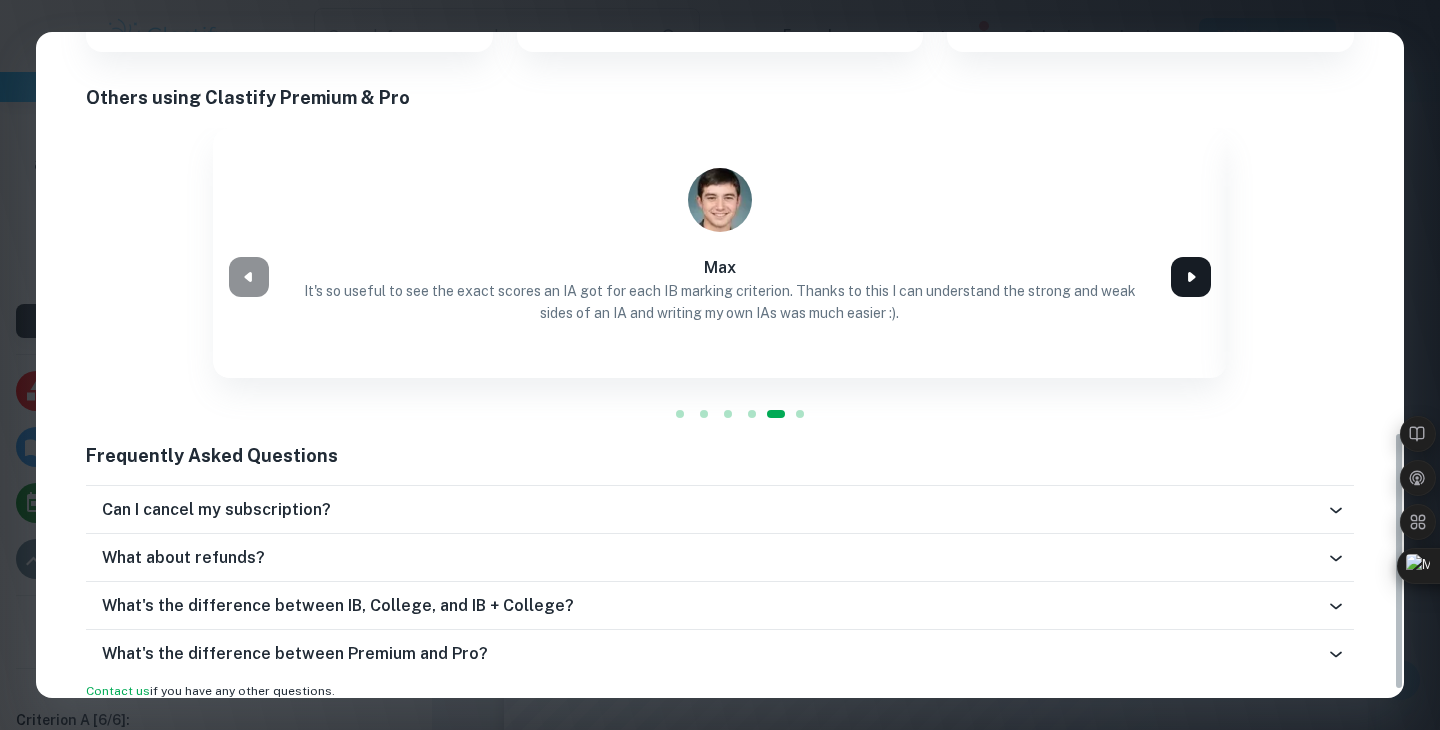click 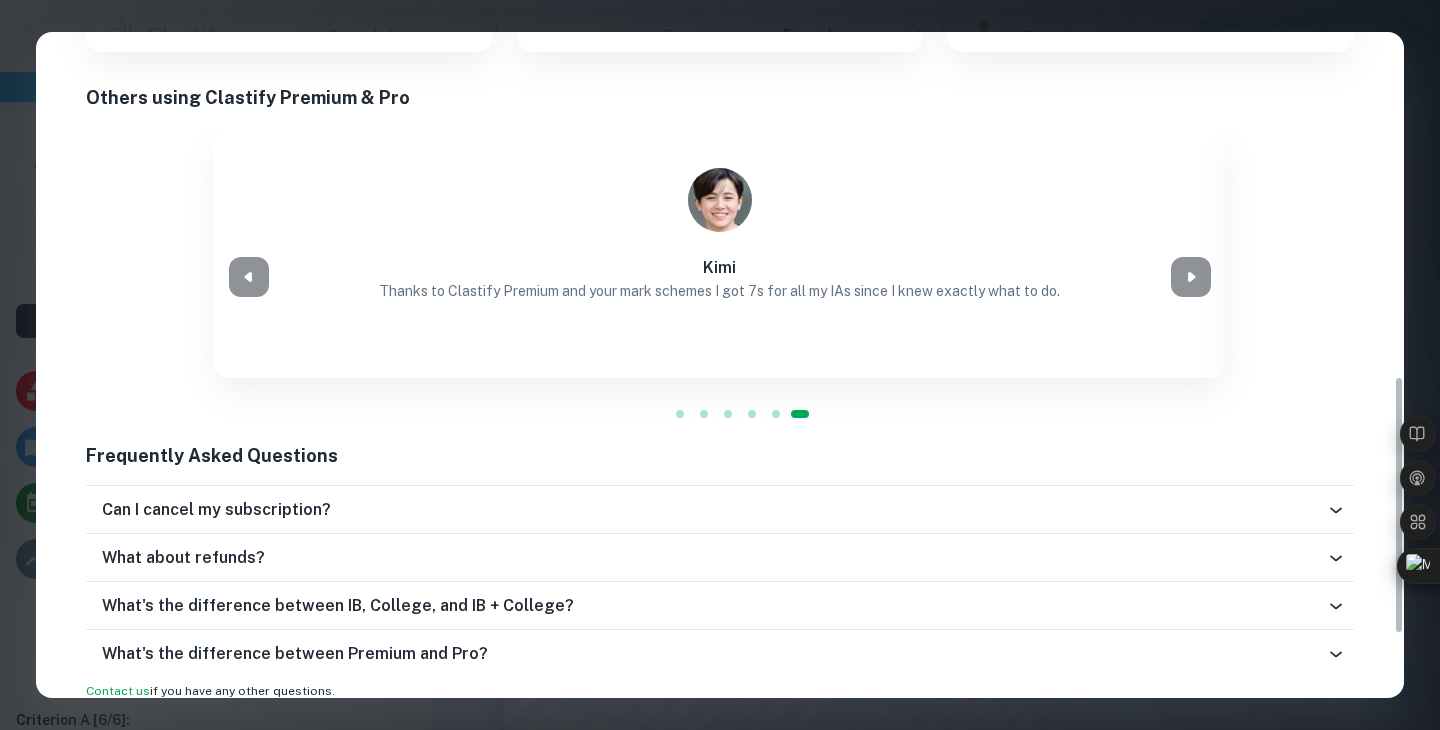 scroll, scrollTop: 0, scrollLeft: 0, axis: both 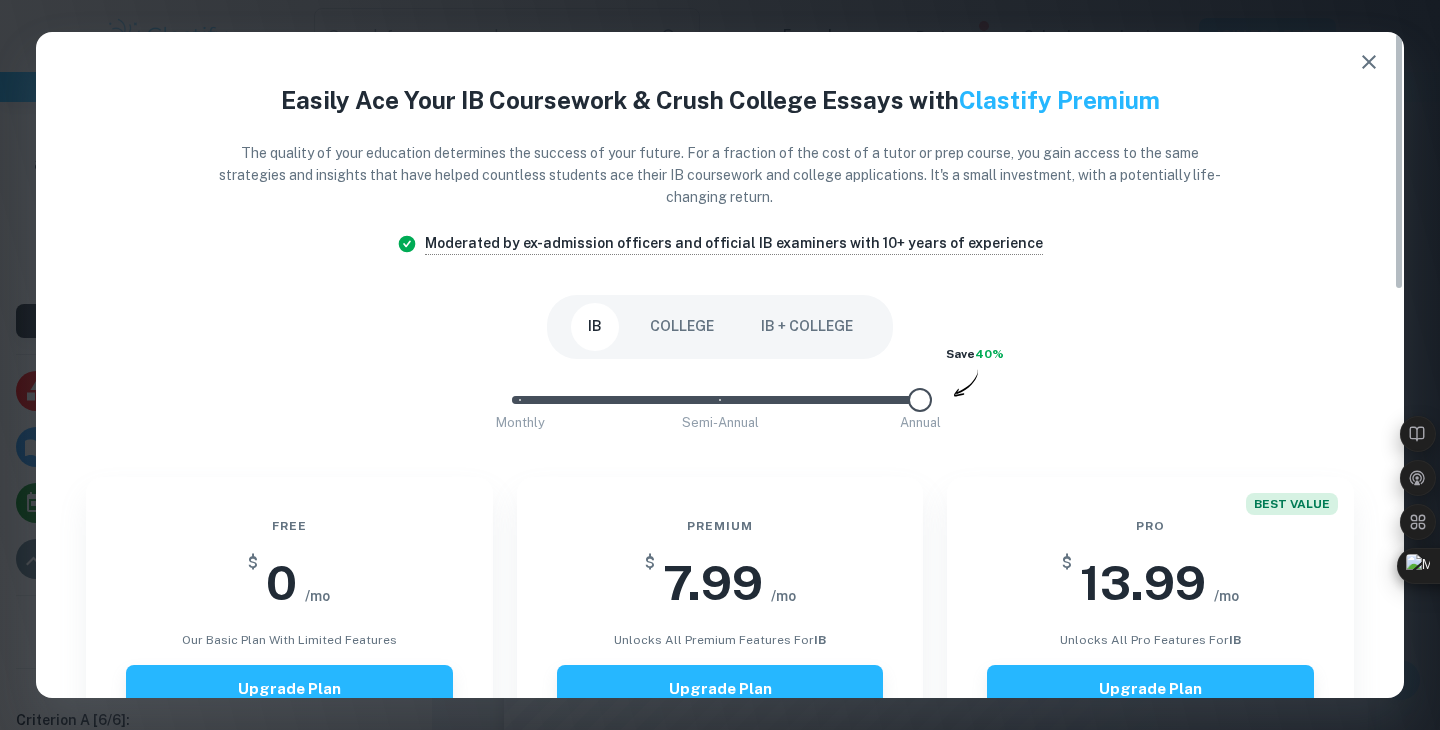 click 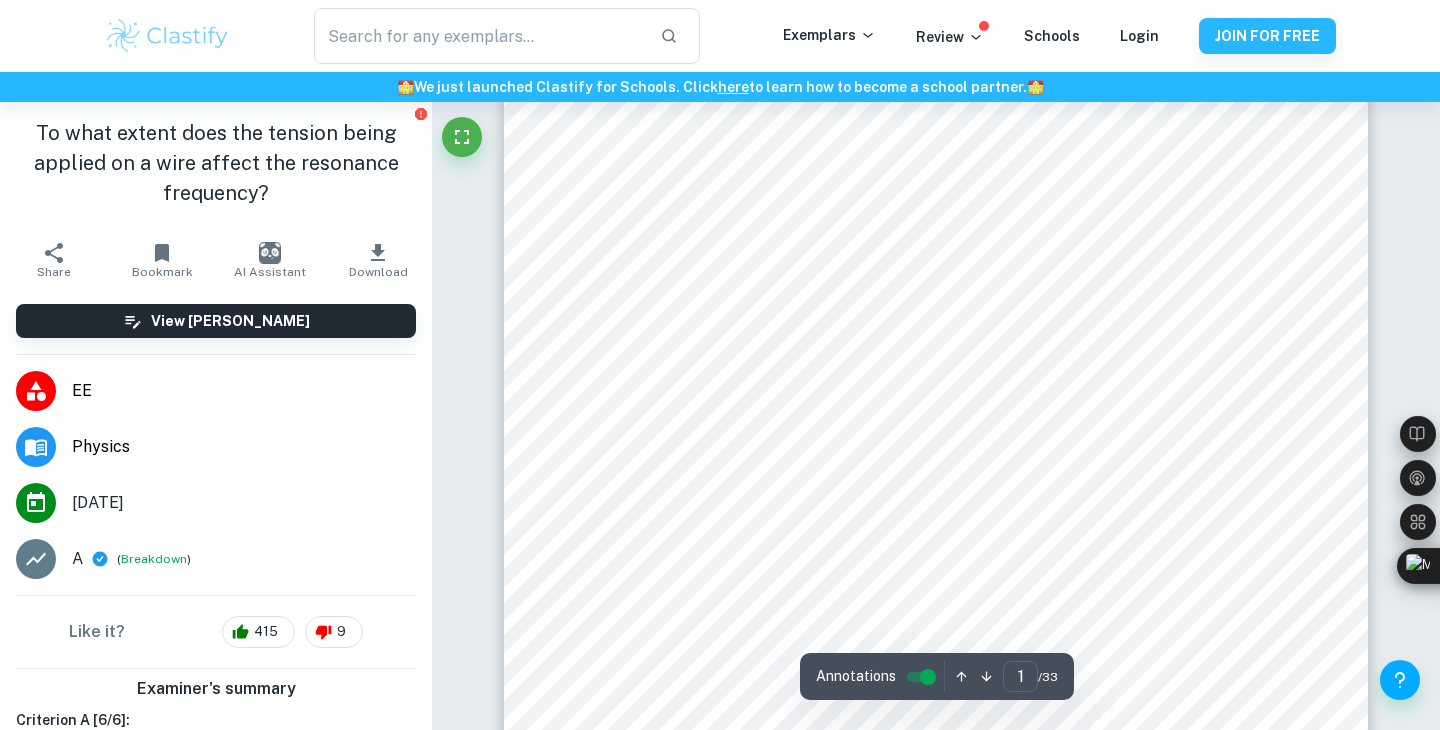 scroll, scrollTop: 0, scrollLeft: 0, axis: both 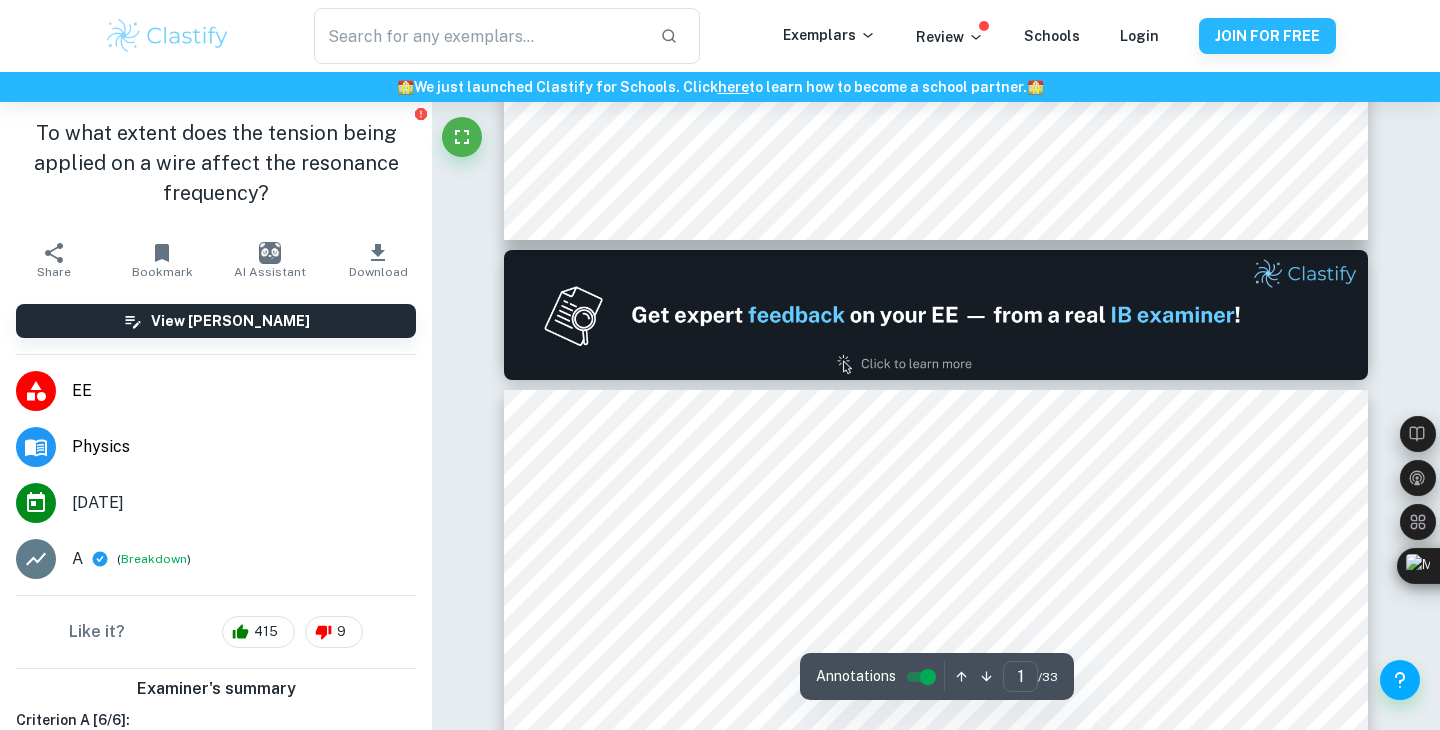 type on "2" 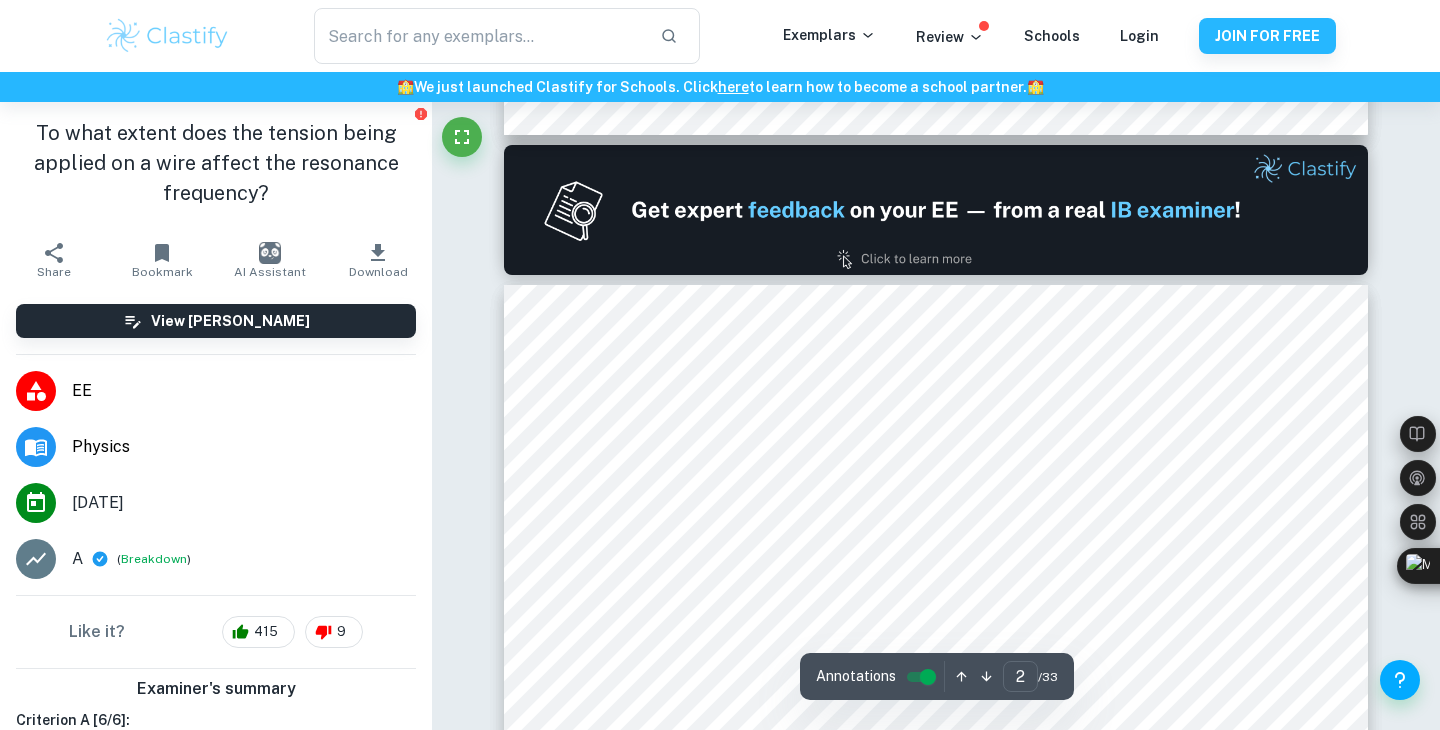 scroll, scrollTop: 1114, scrollLeft: 0, axis: vertical 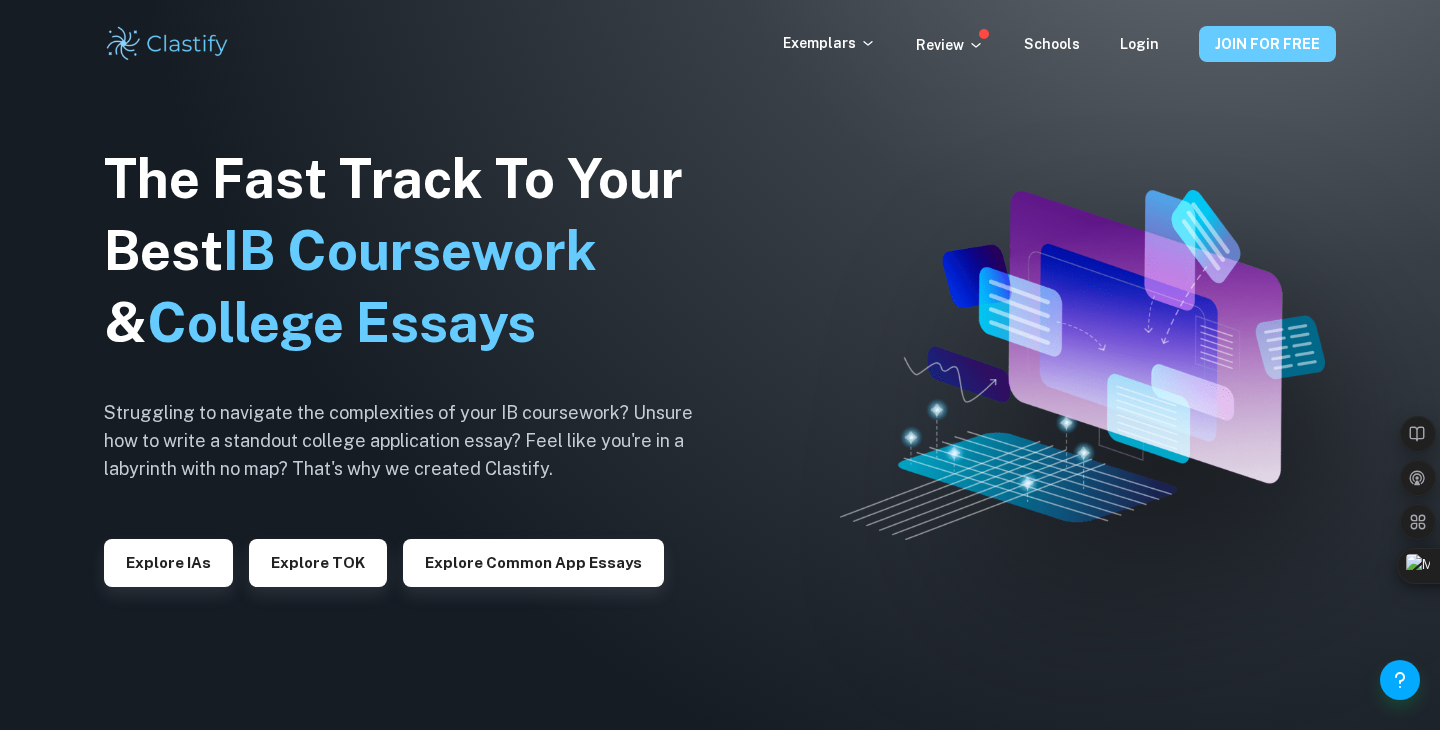 click on "JOIN FOR FREE" at bounding box center [1267, 44] 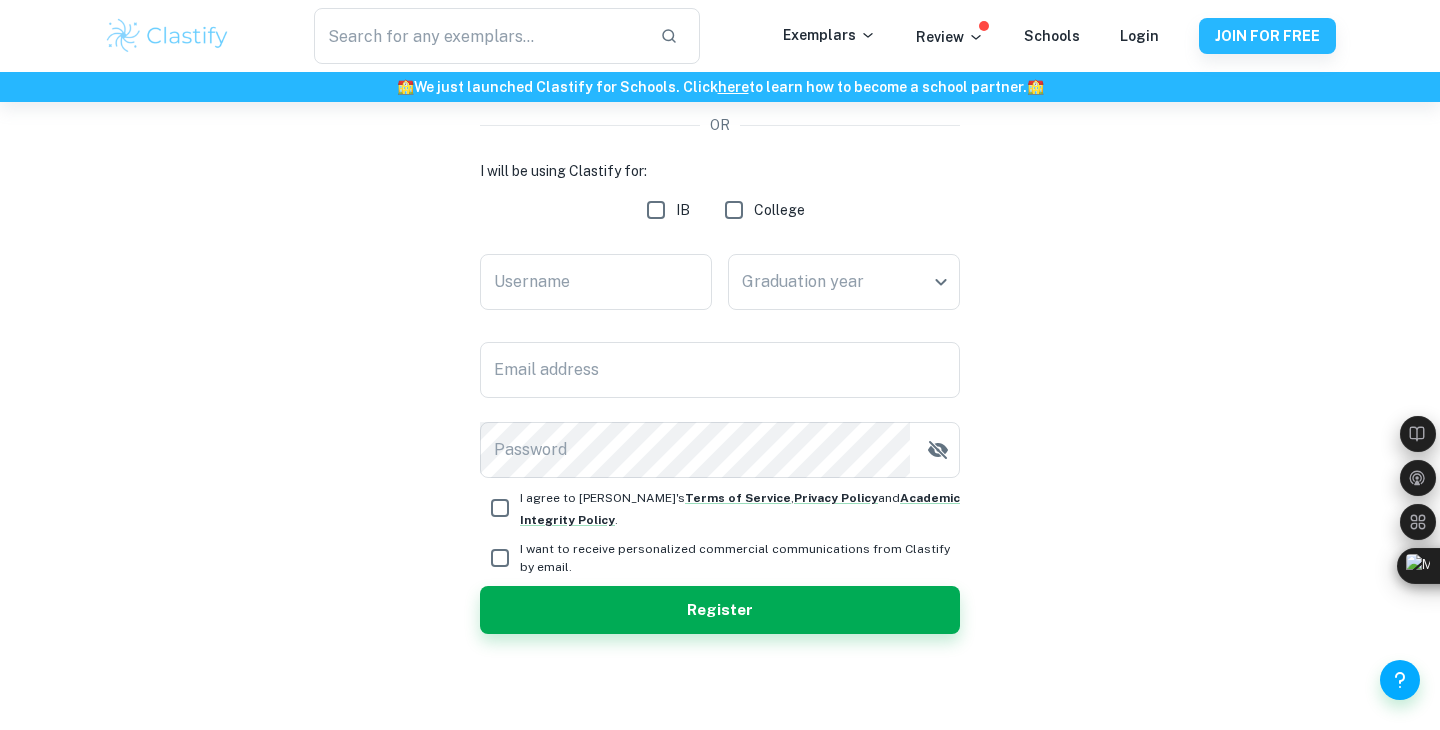 scroll, scrollTop: 0, scrollLeft: 0, axis: both 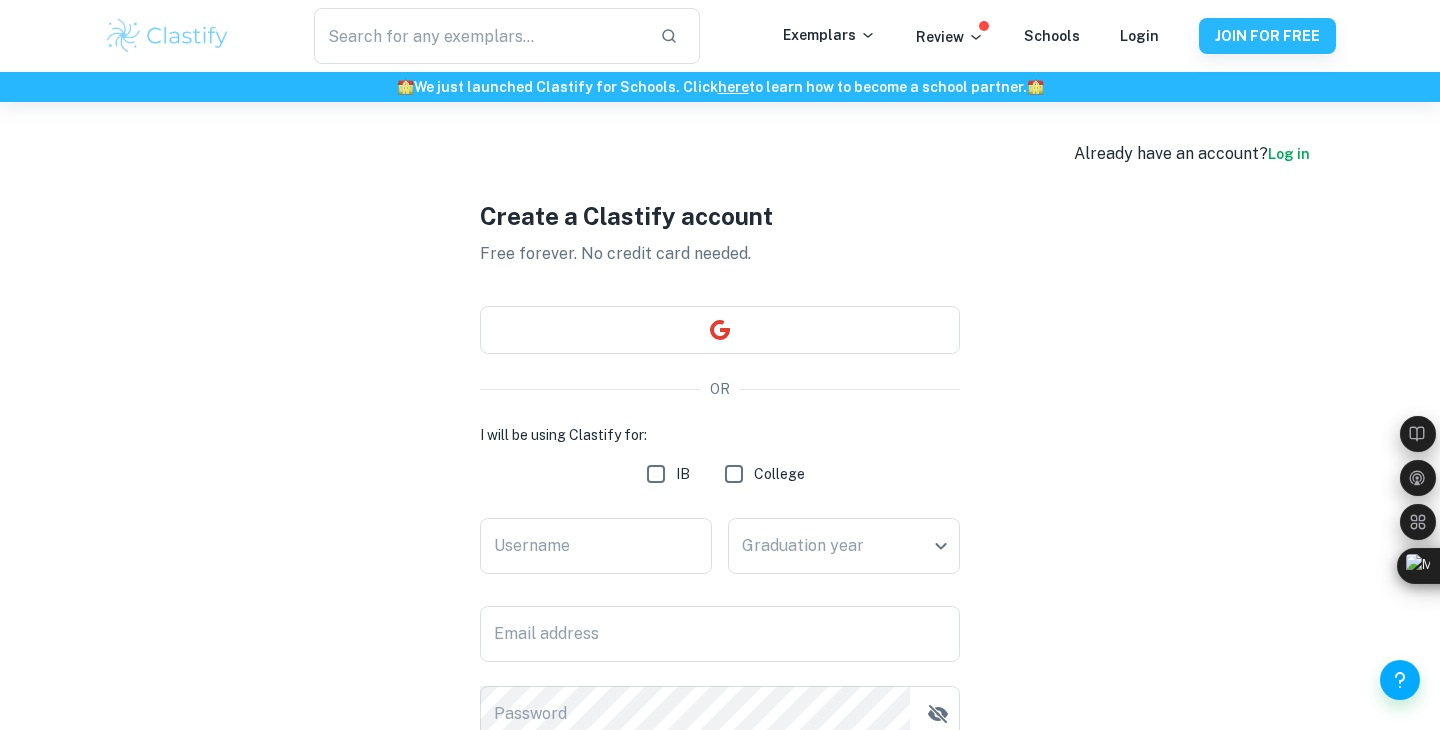 click on "Login" at bounding box center [1139, 36] 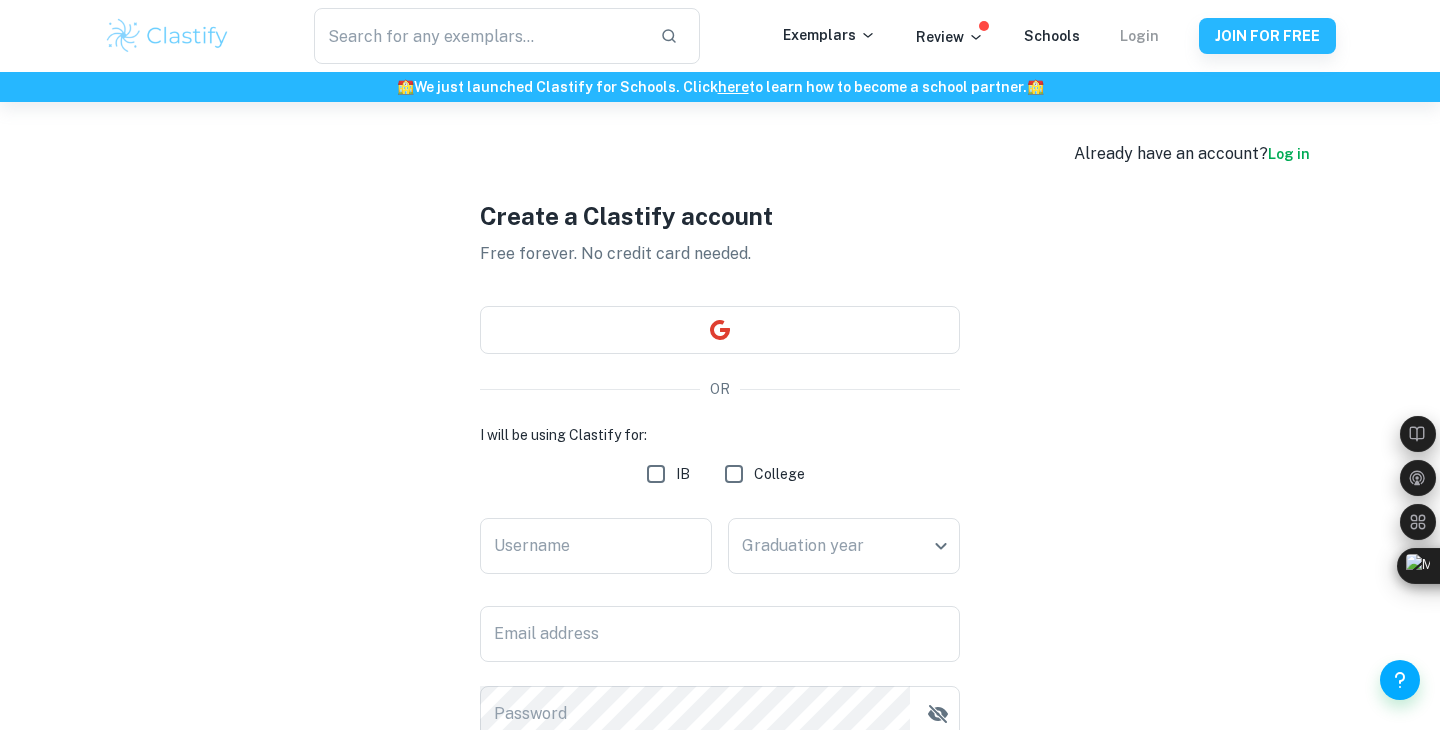 click on "Login" at bounding box center (1139, 36) 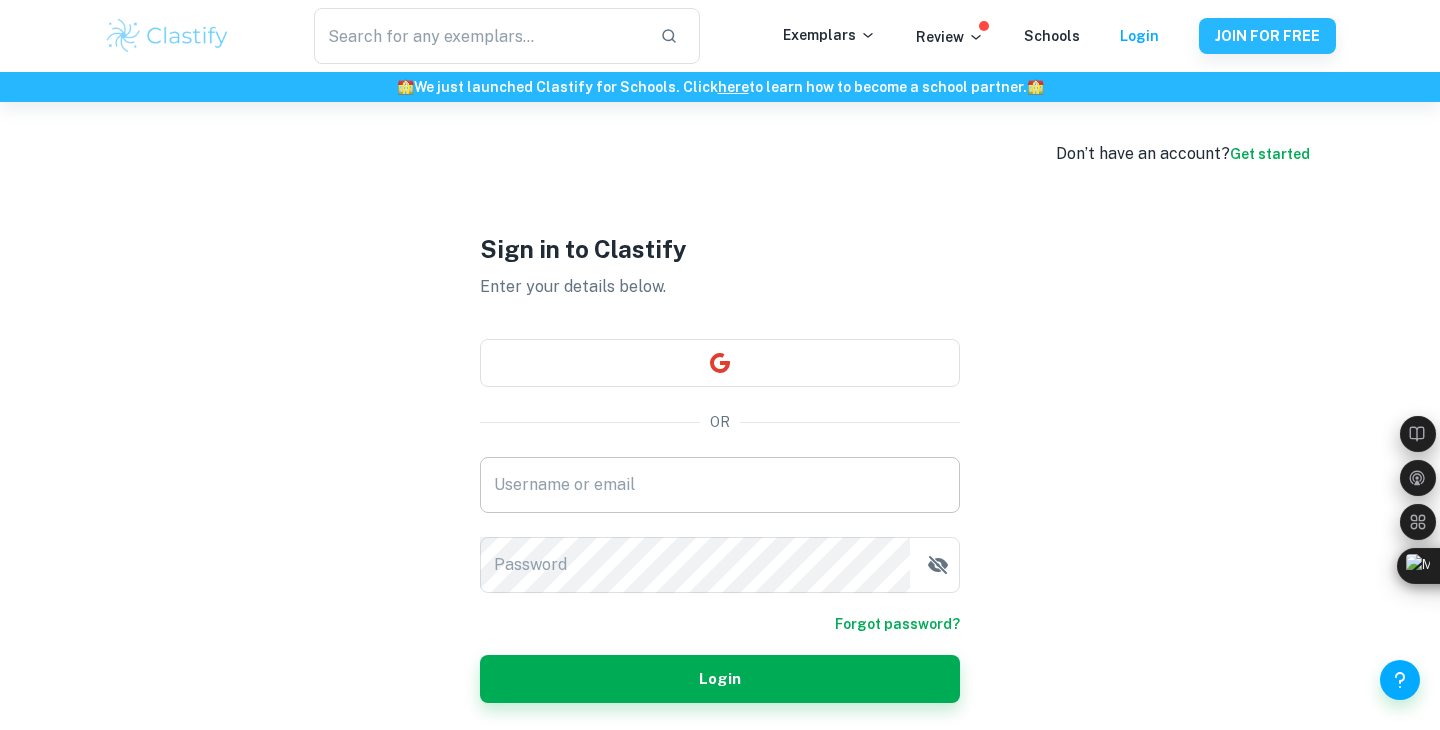 click on "Username or email" at bounding box center (720, 485) 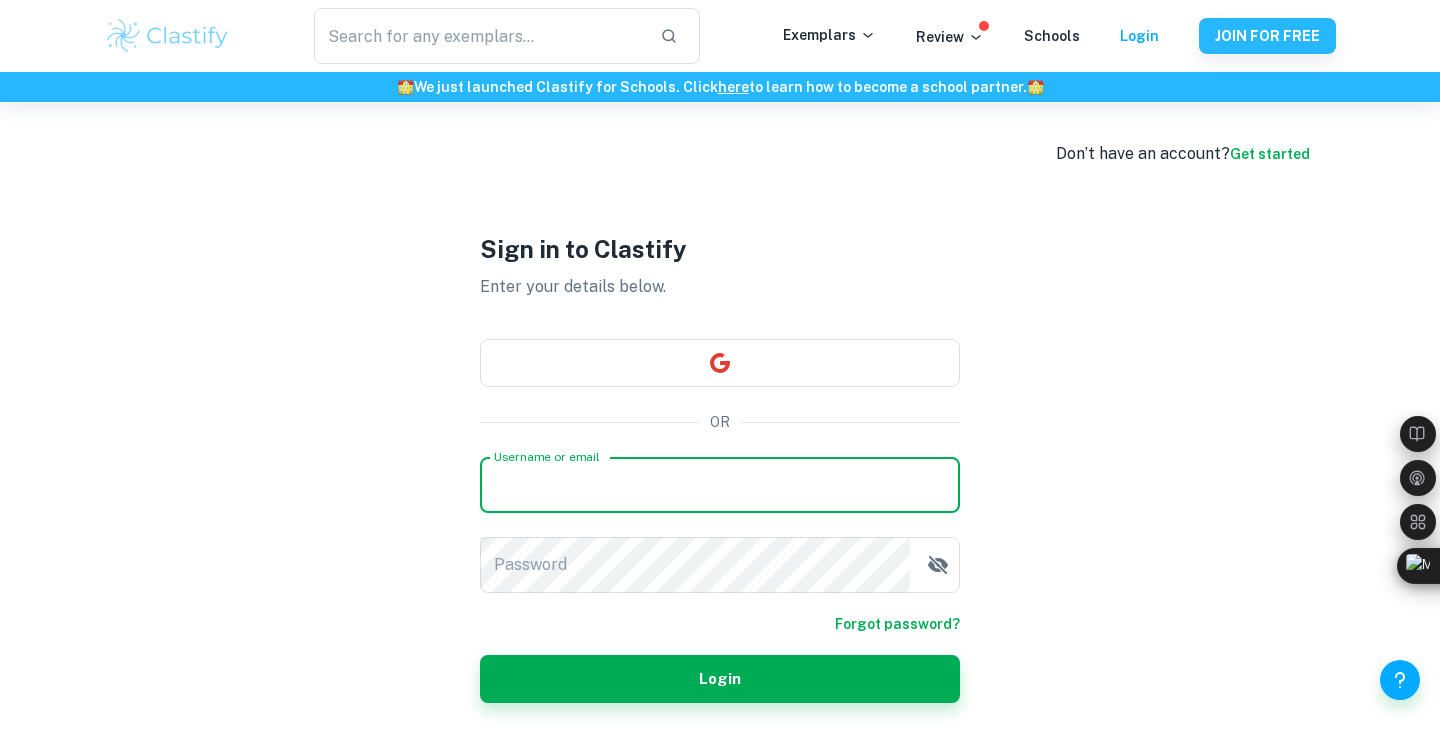 type on "26osingh@cacegypt.org" 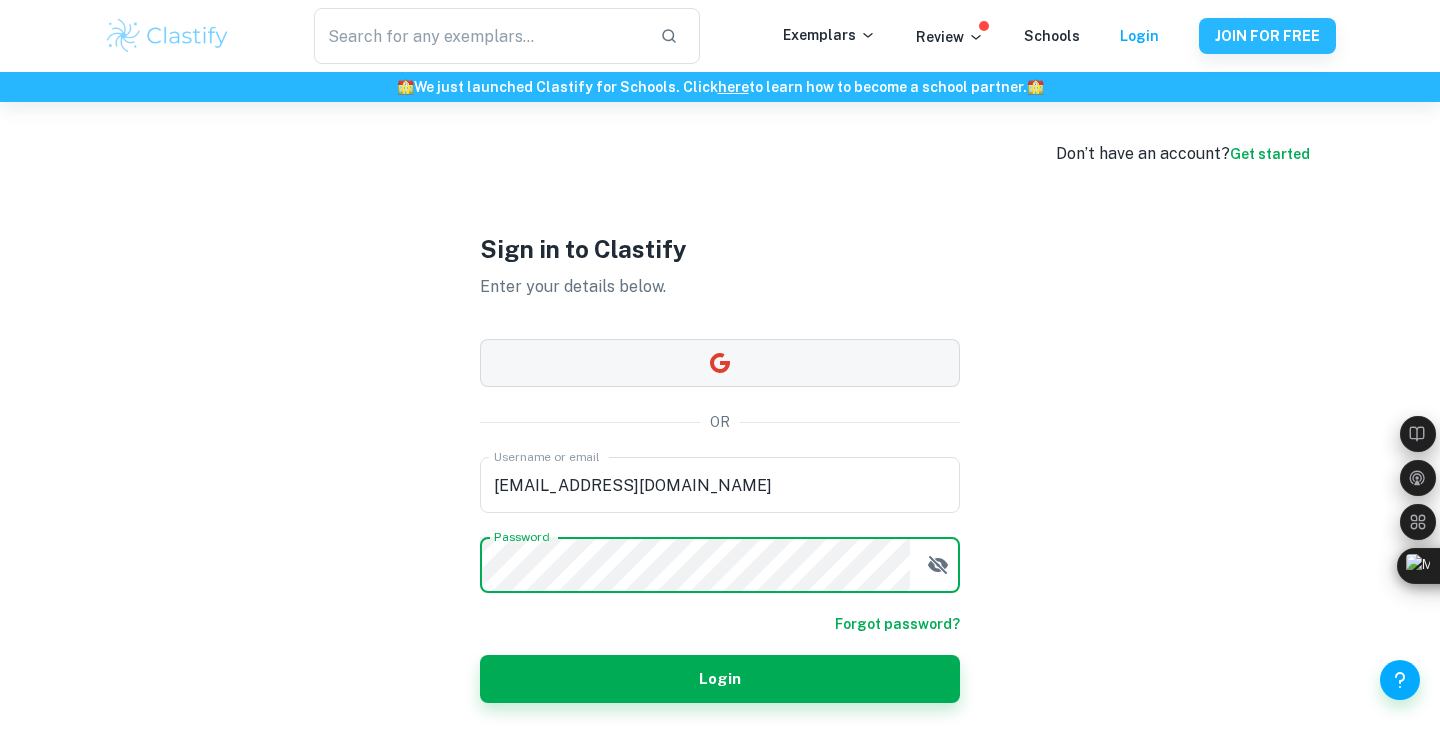 click at bounding box center (720, 363) 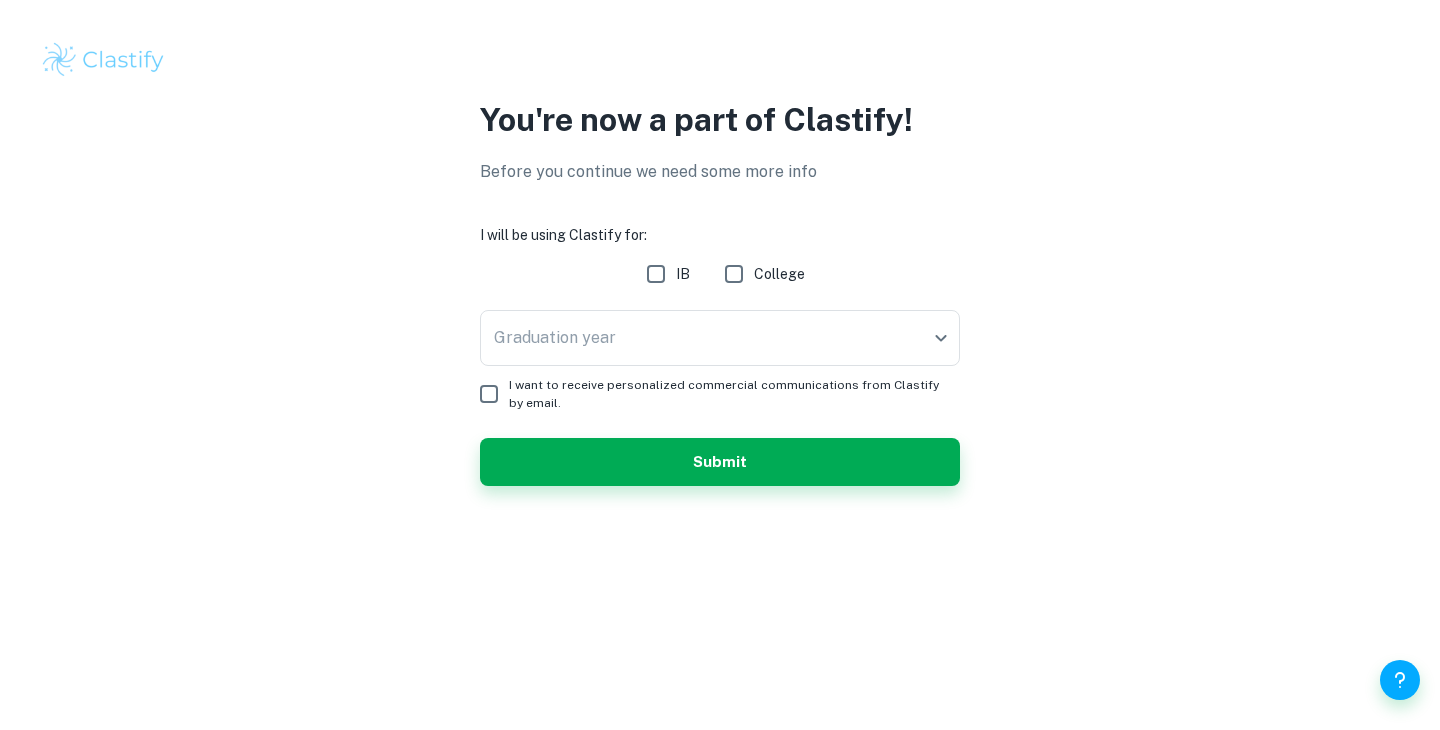 scroll, scrollTop: 0, scrollLeft: 0, axis: both 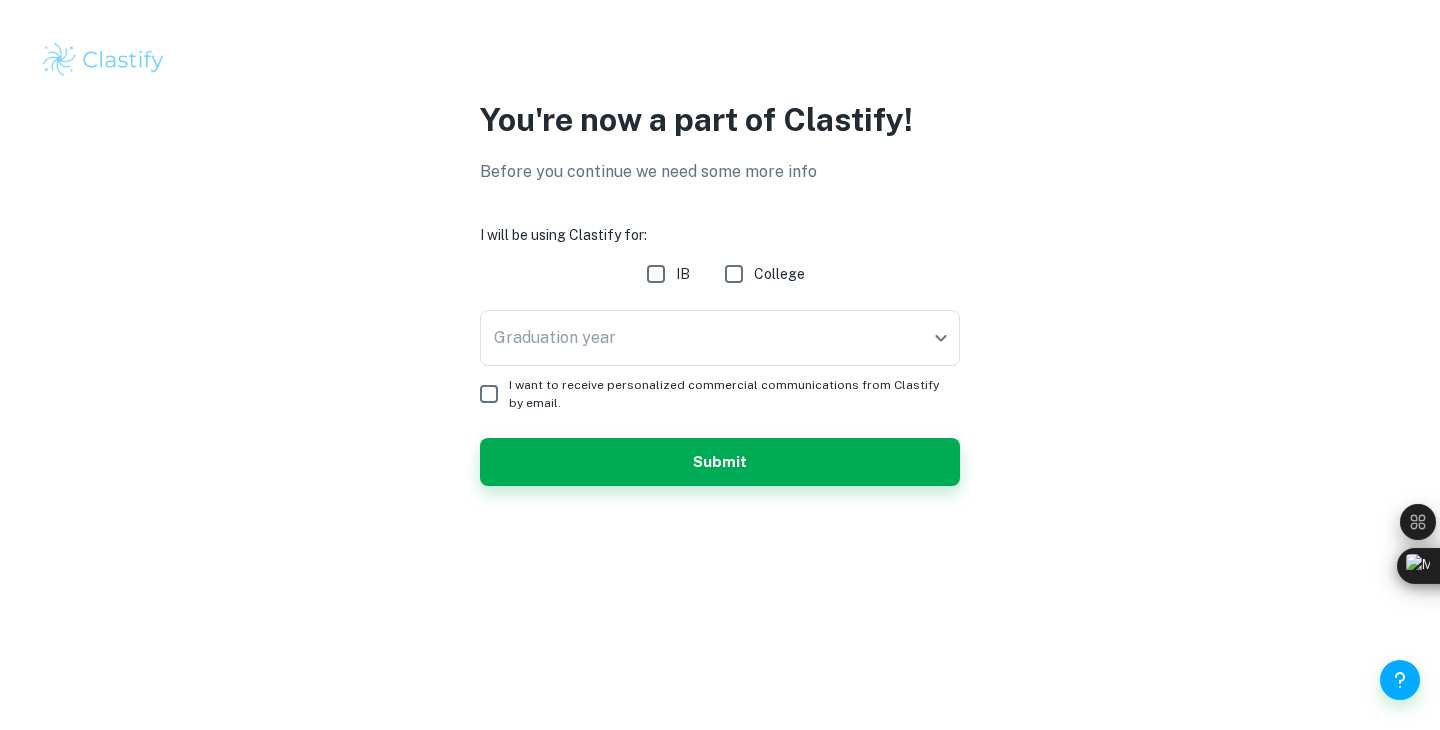 click on "IB" at bounding box center [656, 274] 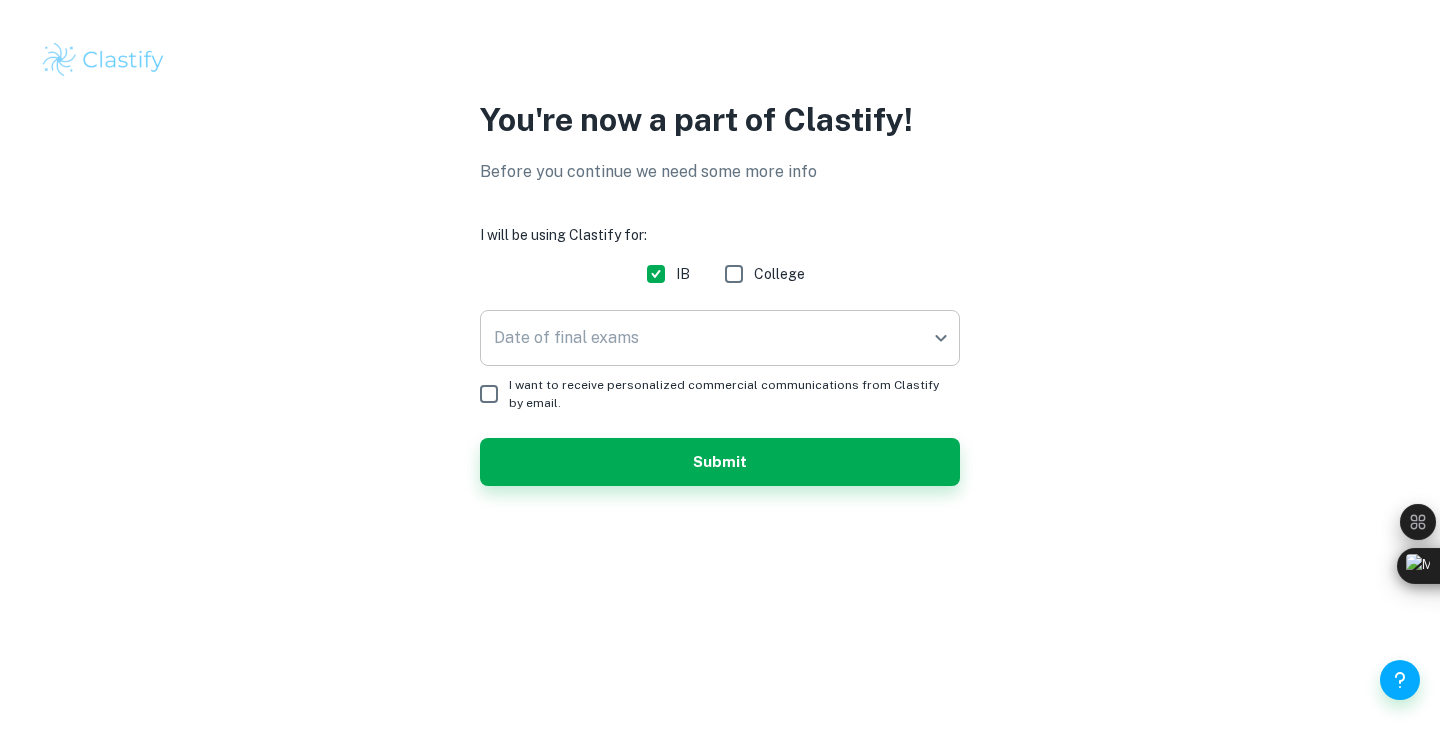 click on "You're now a part of Clastify! Before you continue we need some more info I will be using Clastify for: IB College Date of final exams ​ Date of final exams I want to receive personalized commercial communications from Clastify by email. Submit /profile/additional-info?programs=undefined" at bounding box center (720, 365) 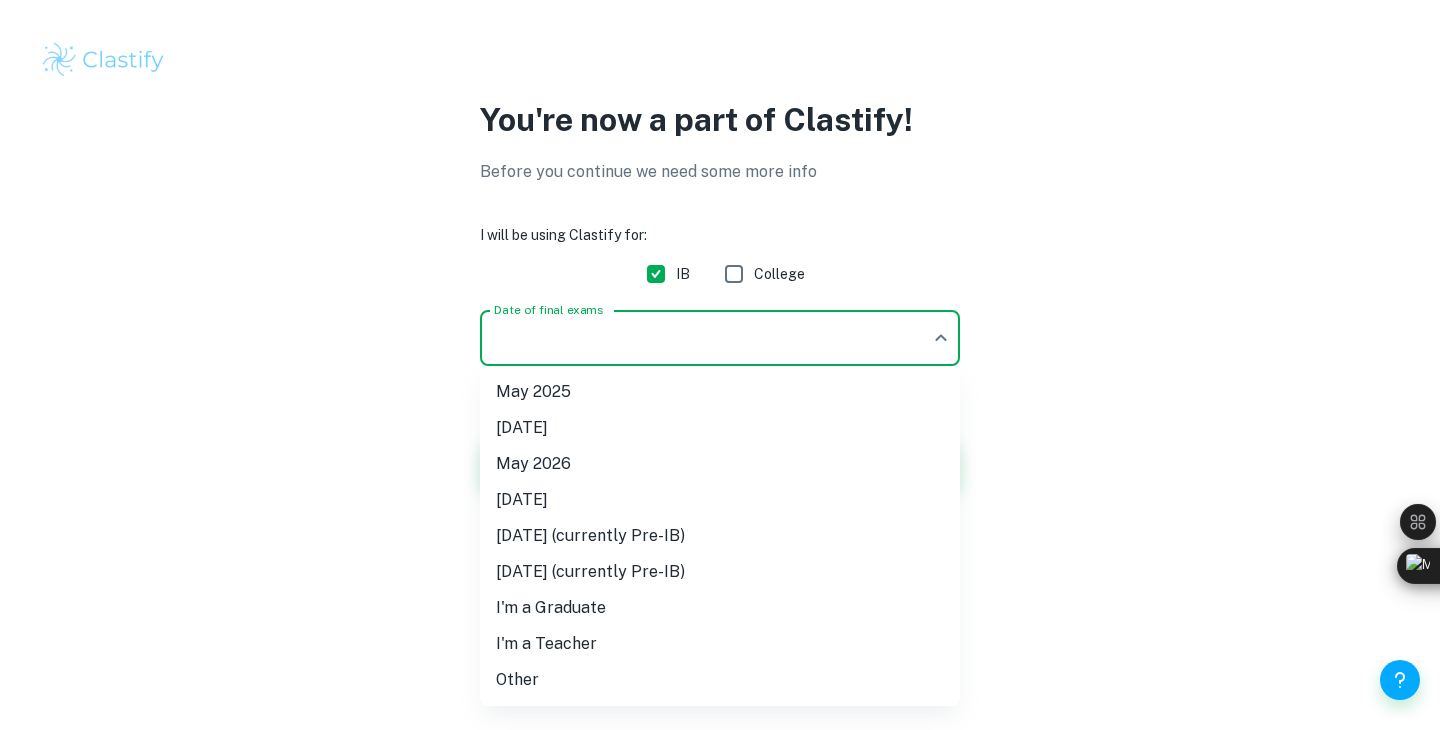 click on "May 2026" at bounding box center (720, 464) 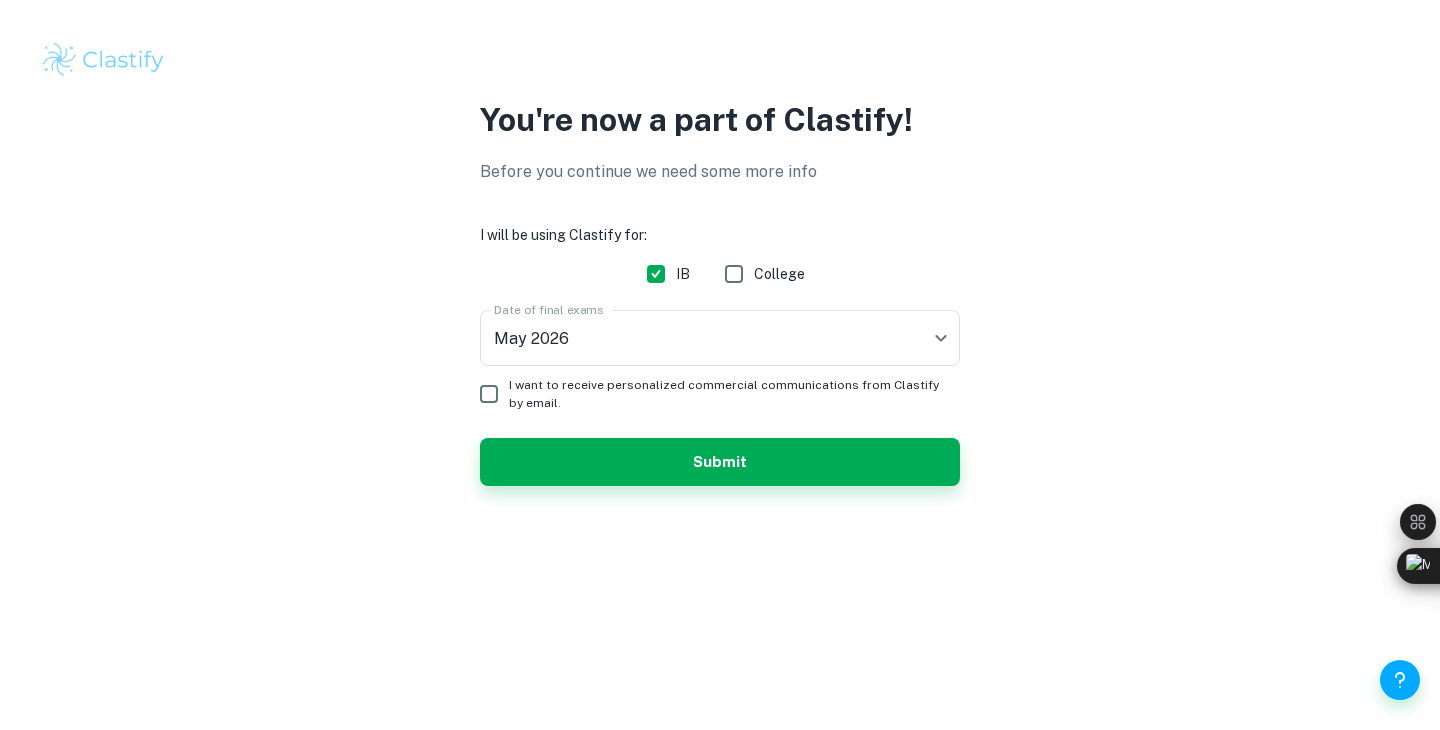 click on "I want to receive personalized commercial communications from Clastify by email." at bounding box center (726, 394) 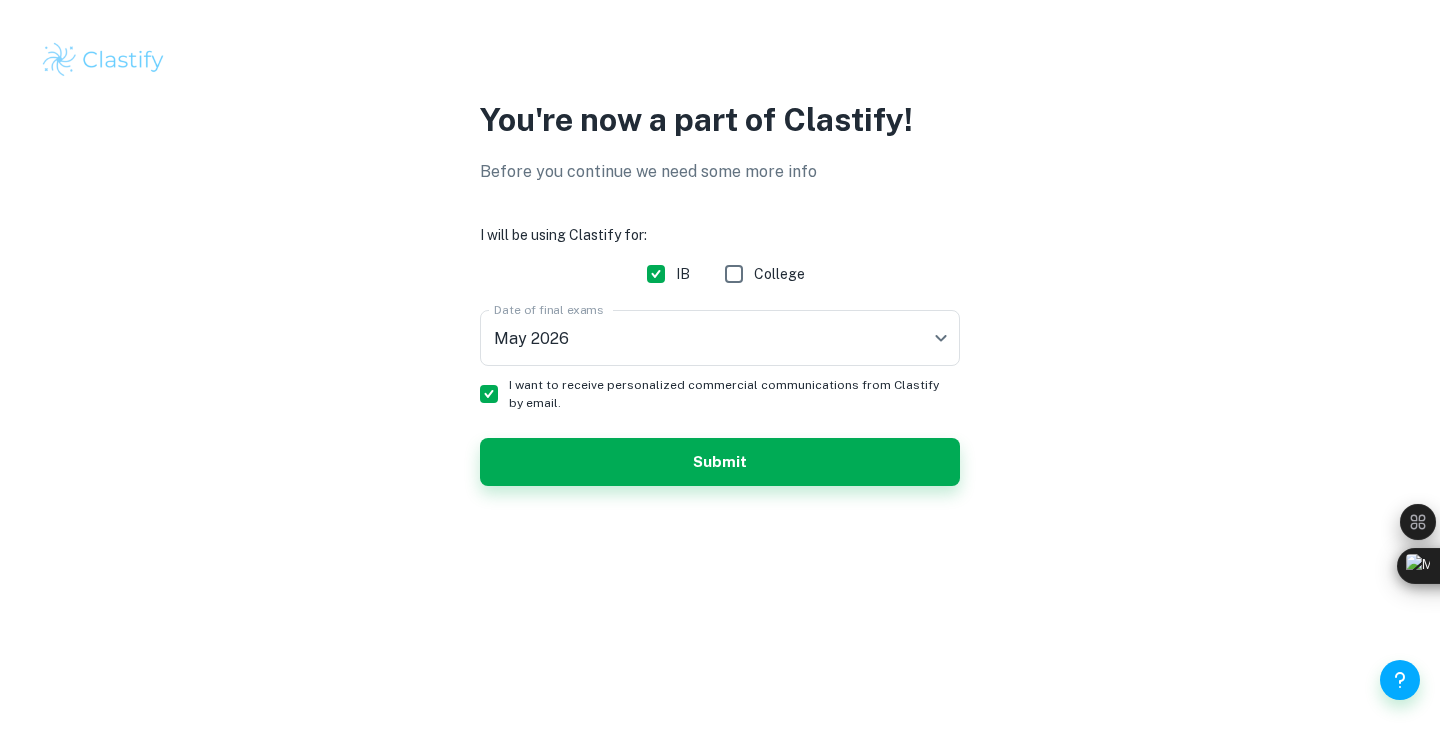 click on "I want to receive personalized commercial communications from Clastify by email." at bounding box center (726, 394) 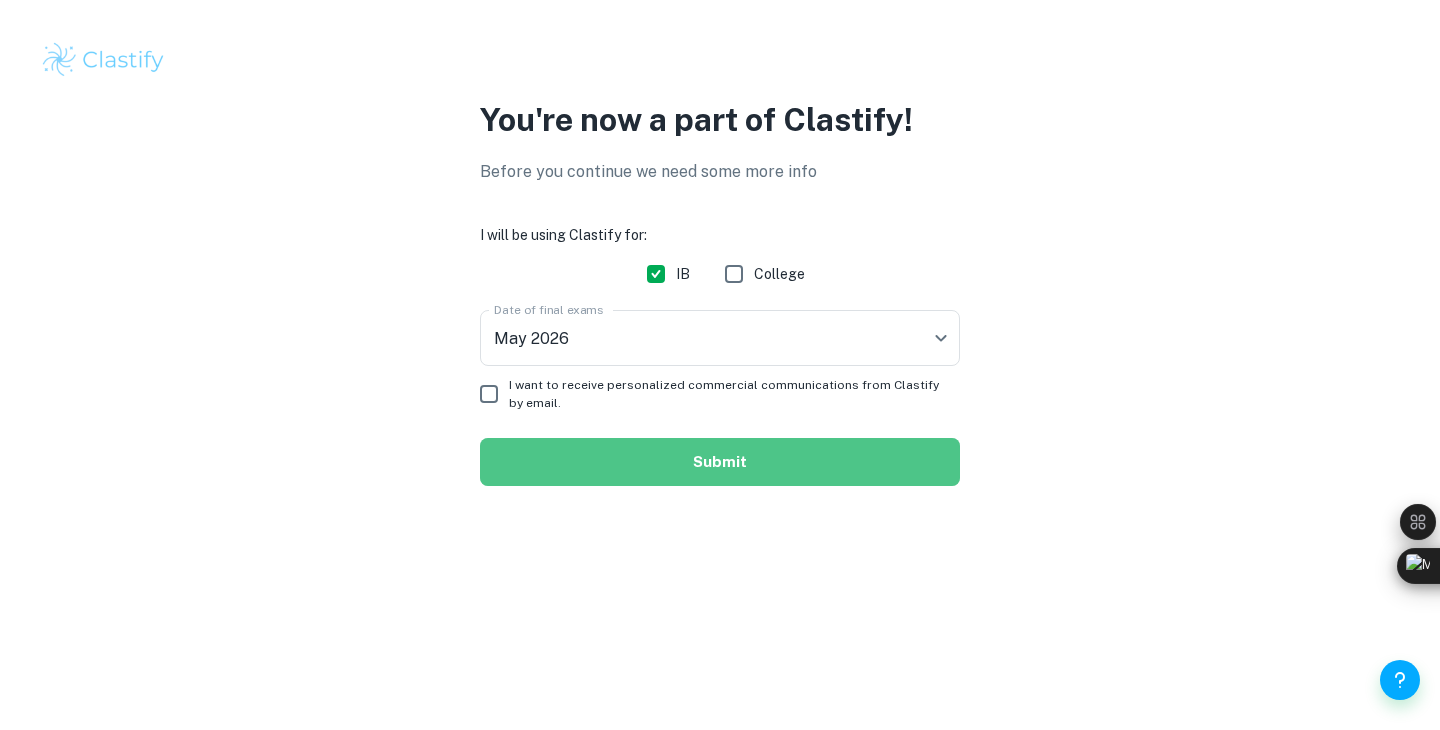 click on "Submit" at bounding box center (720, 462) 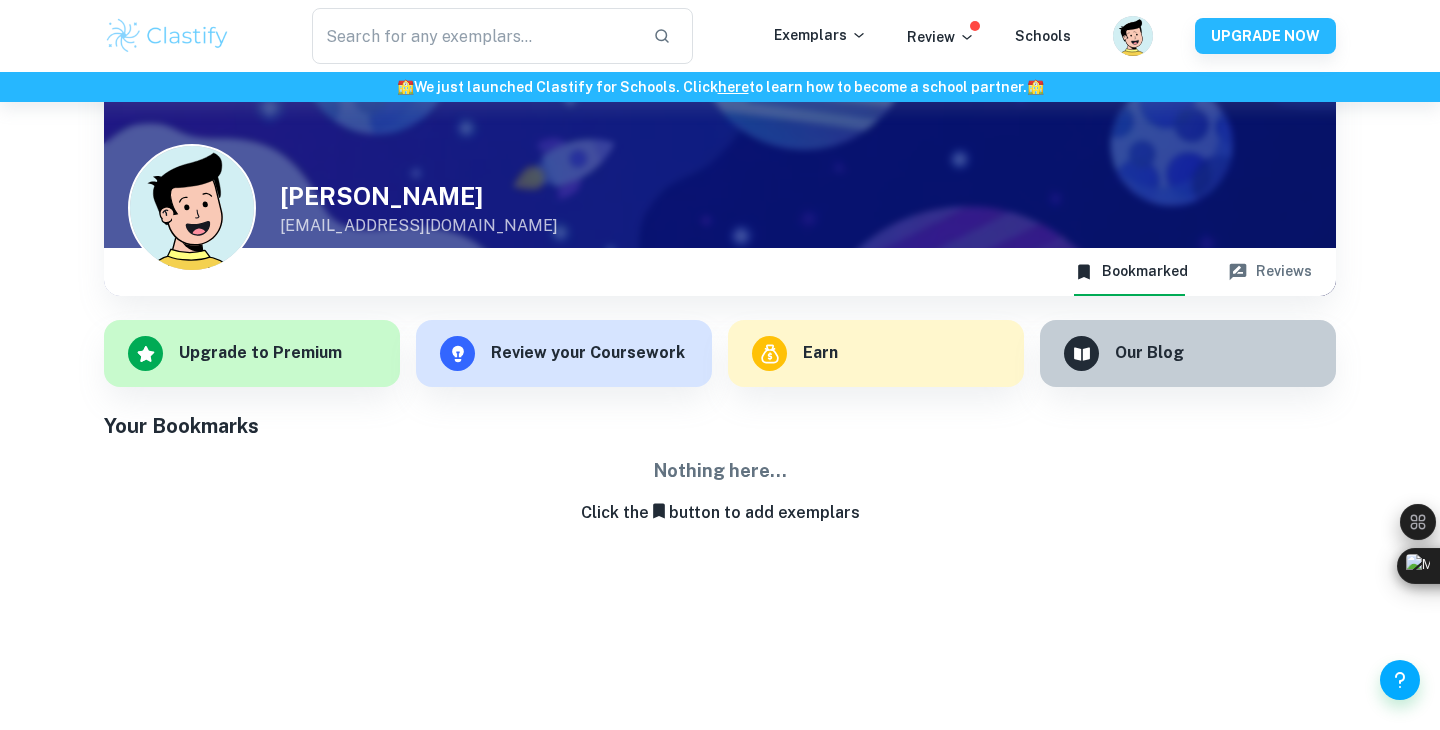 scroll, scrollTop: 0, scrollLeft: 0, axis: both 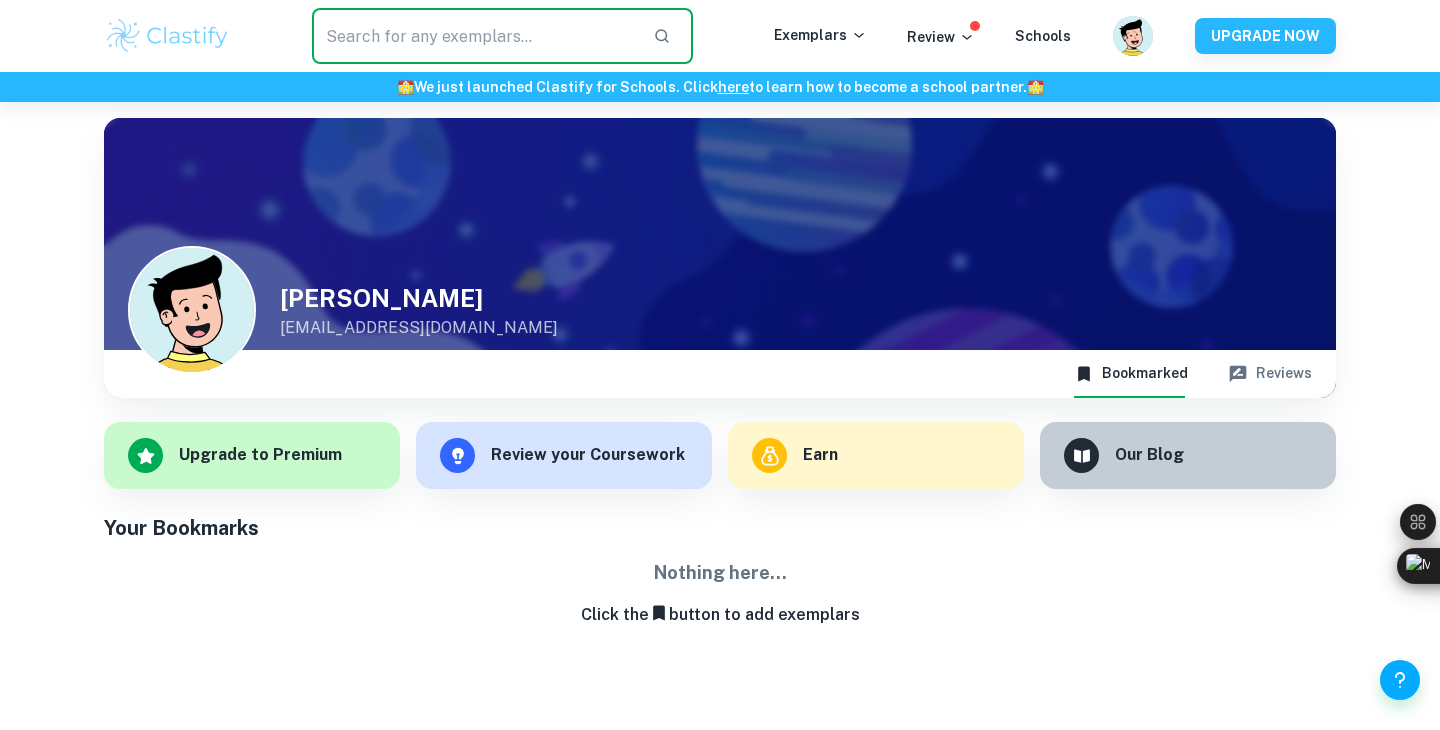 click at bounding box center [474, 36] 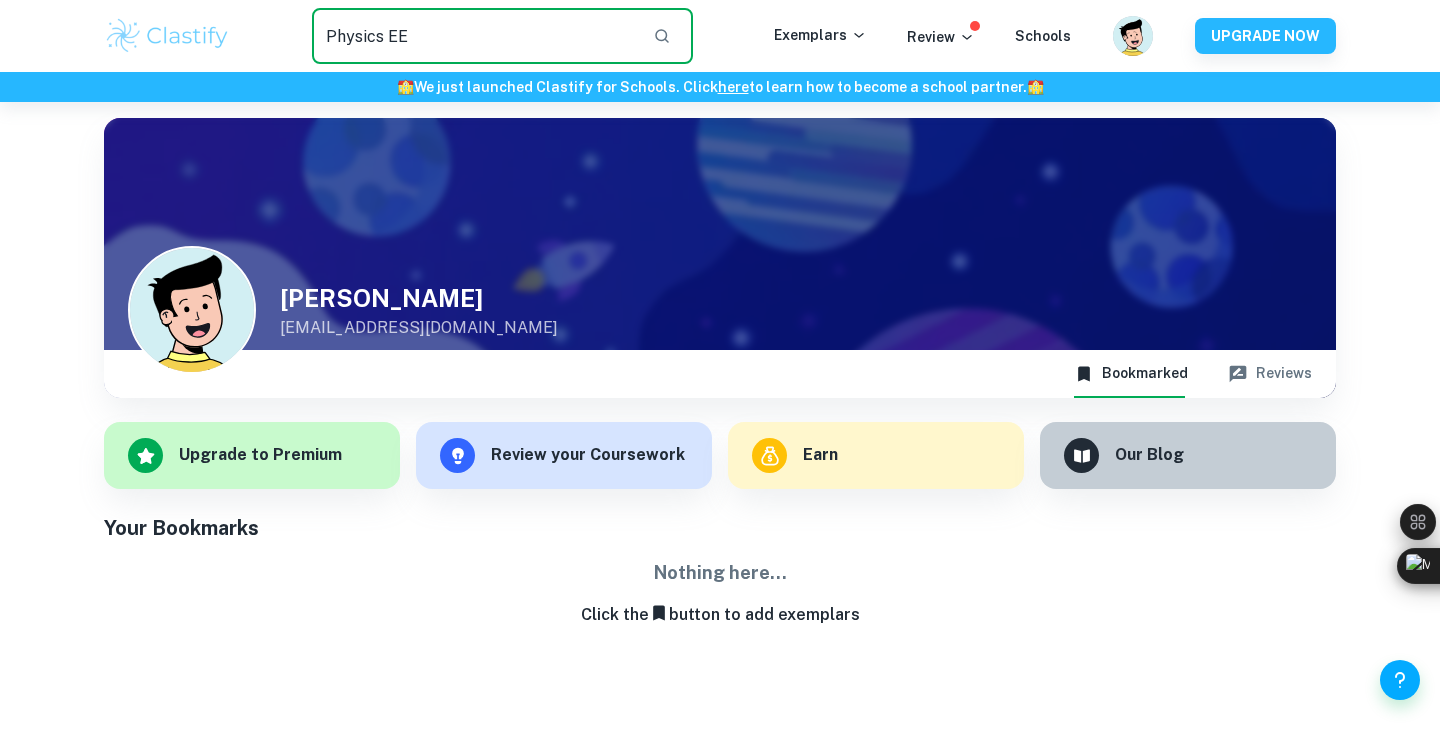 type on "Physics EE" 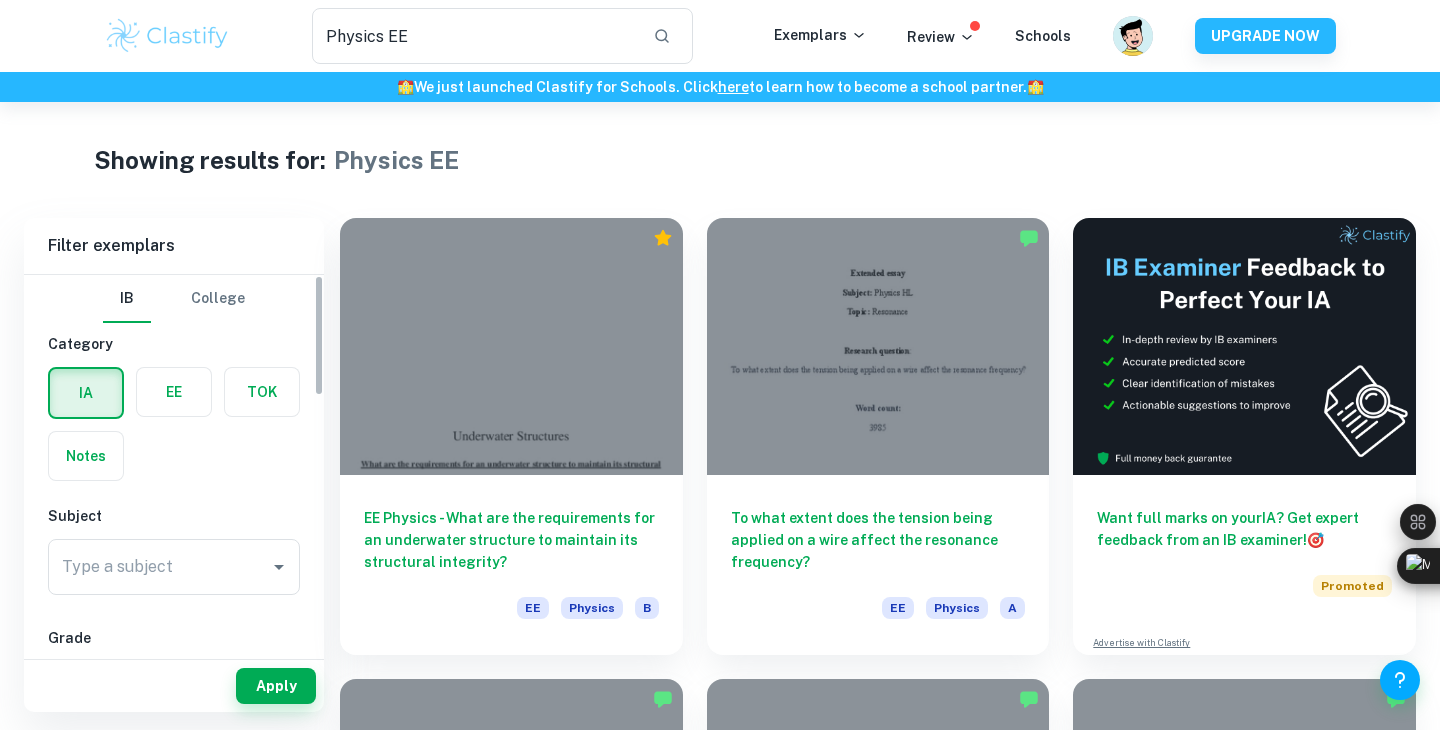 click at bounding box center (174, 392) 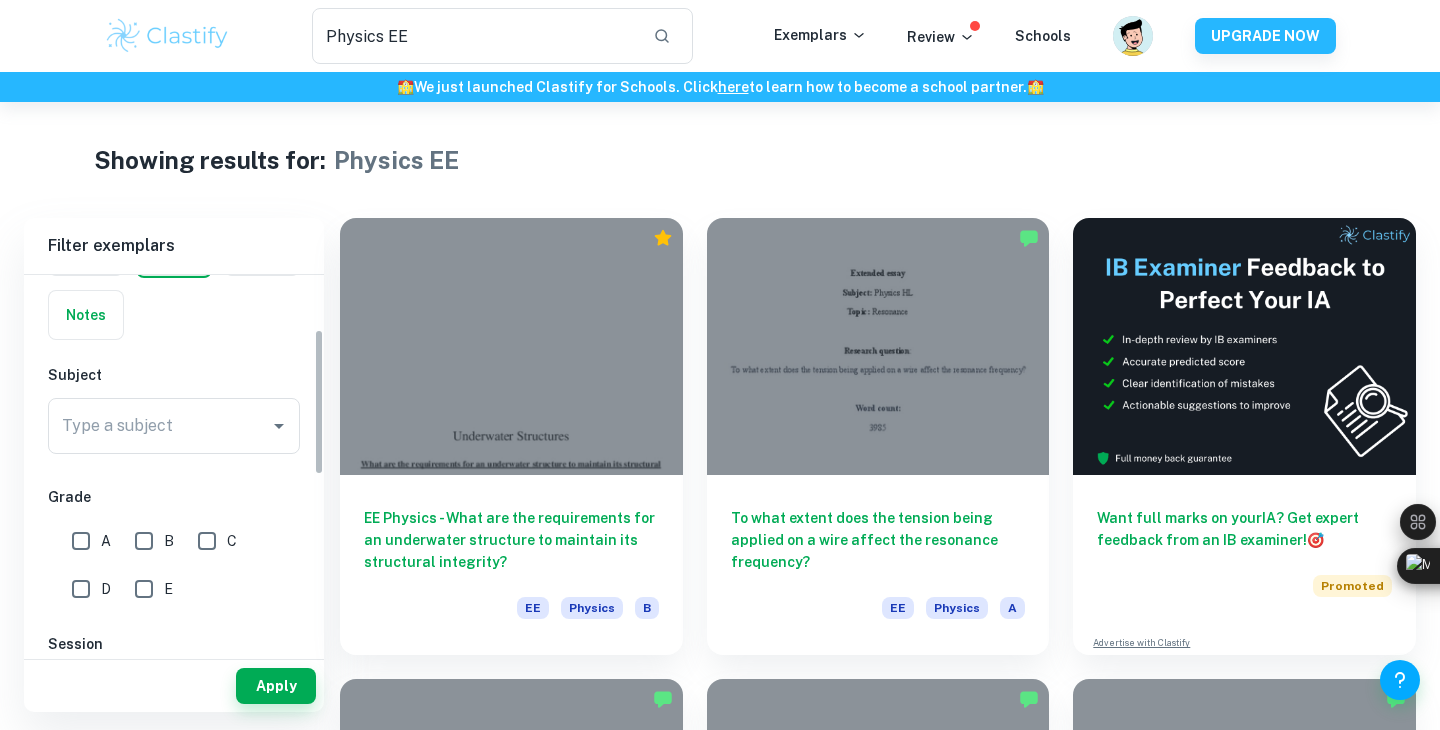 scroll, scrollTop: 147, scrollLeft: 0, axis: vertical 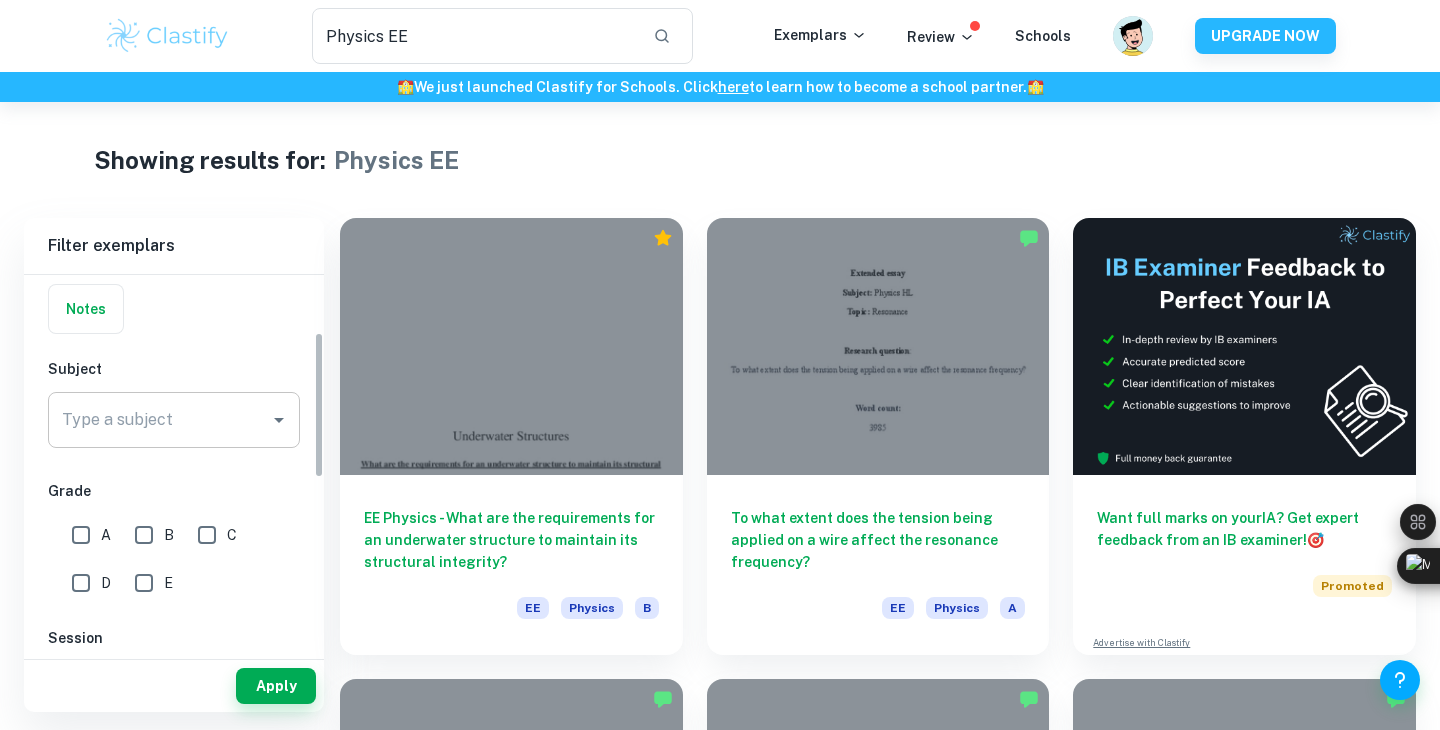 click on "Type a subject" at bounding box center (159, 420) 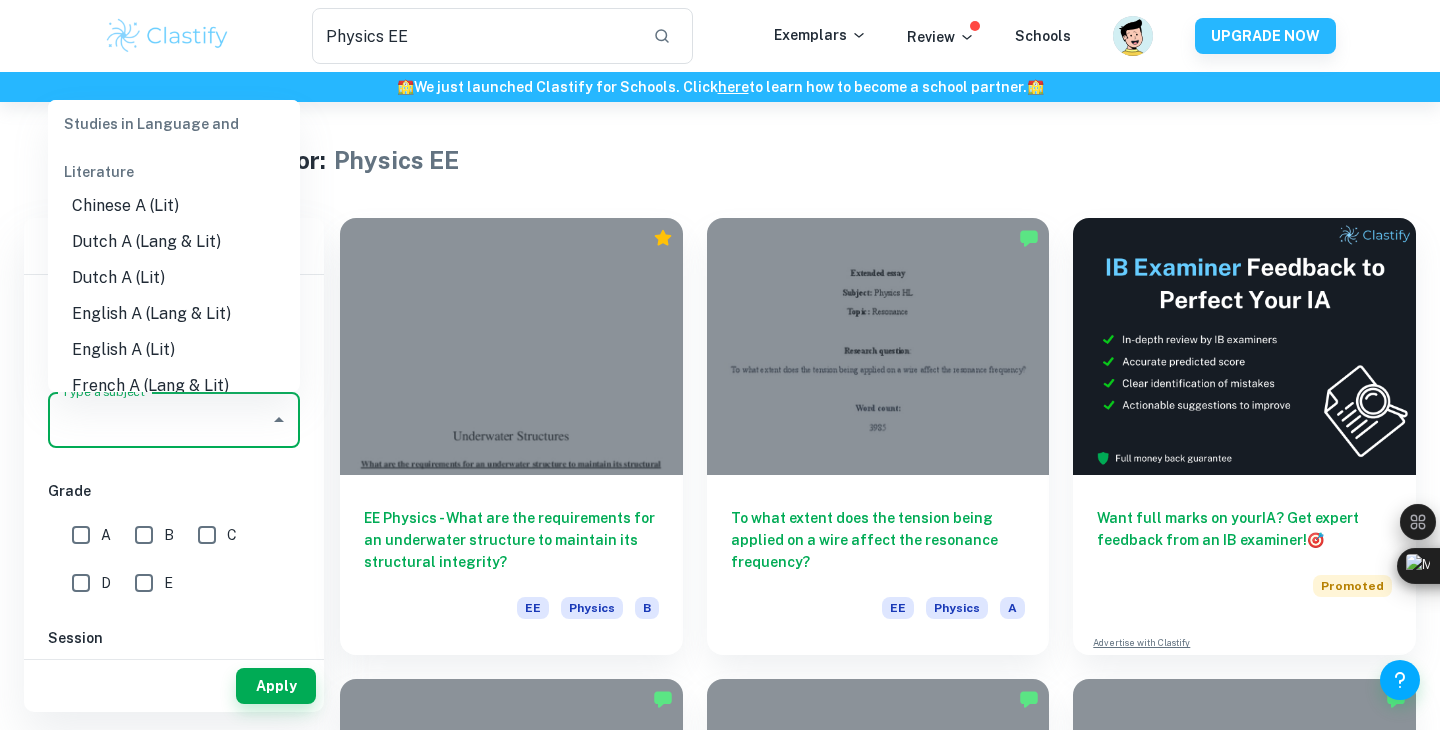 scroll, scrollTop: 111, scrollLeft: 0, axis: vertical 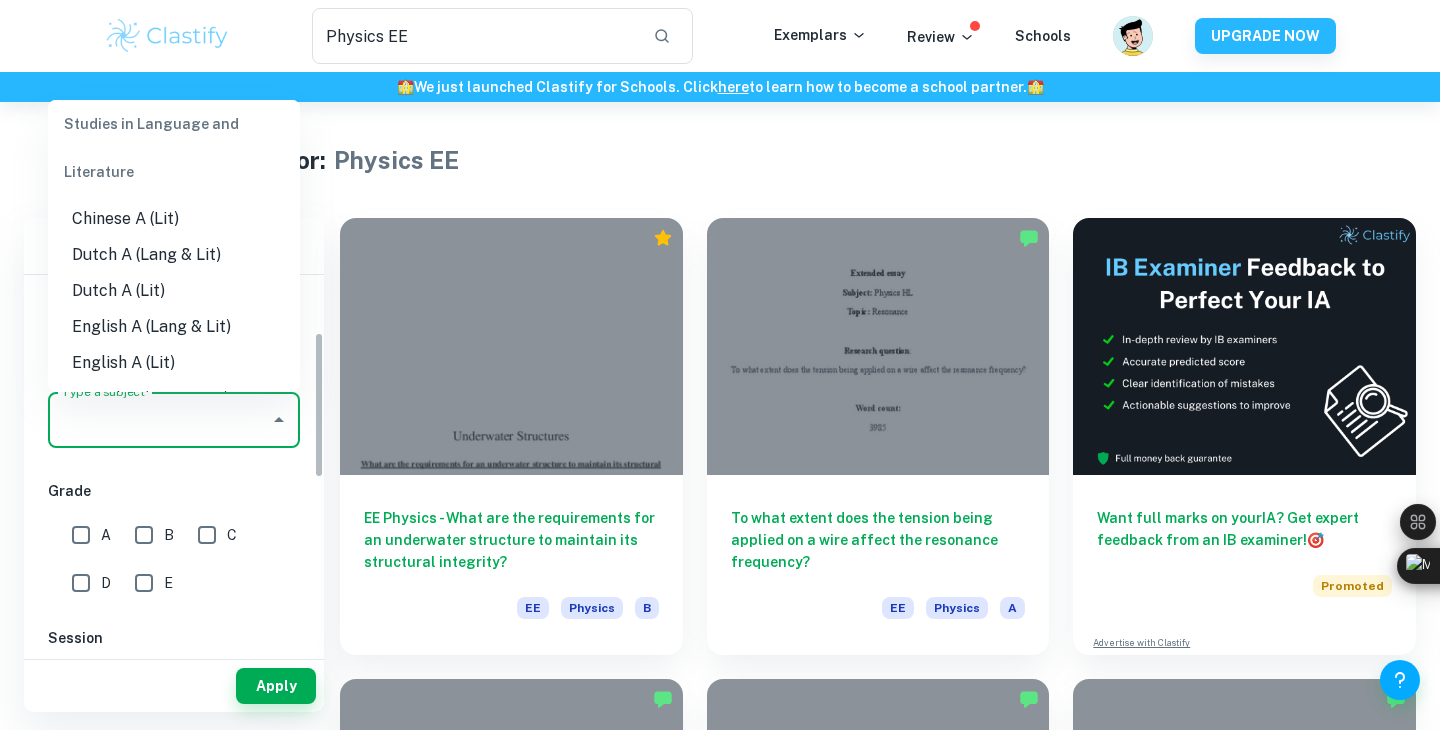 click on "A" at bounding box center (81, 535) 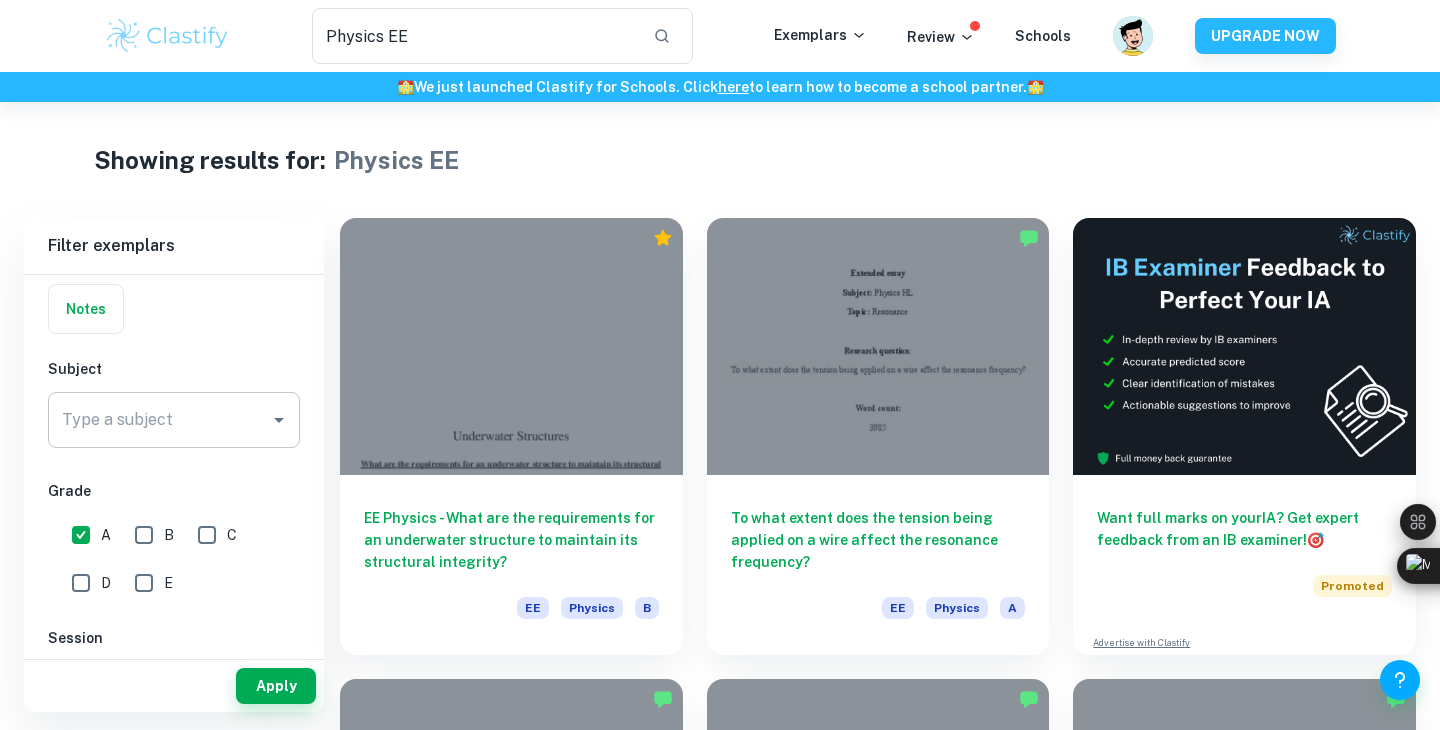 click on "Type a subject" at bounding box center (174, 420) 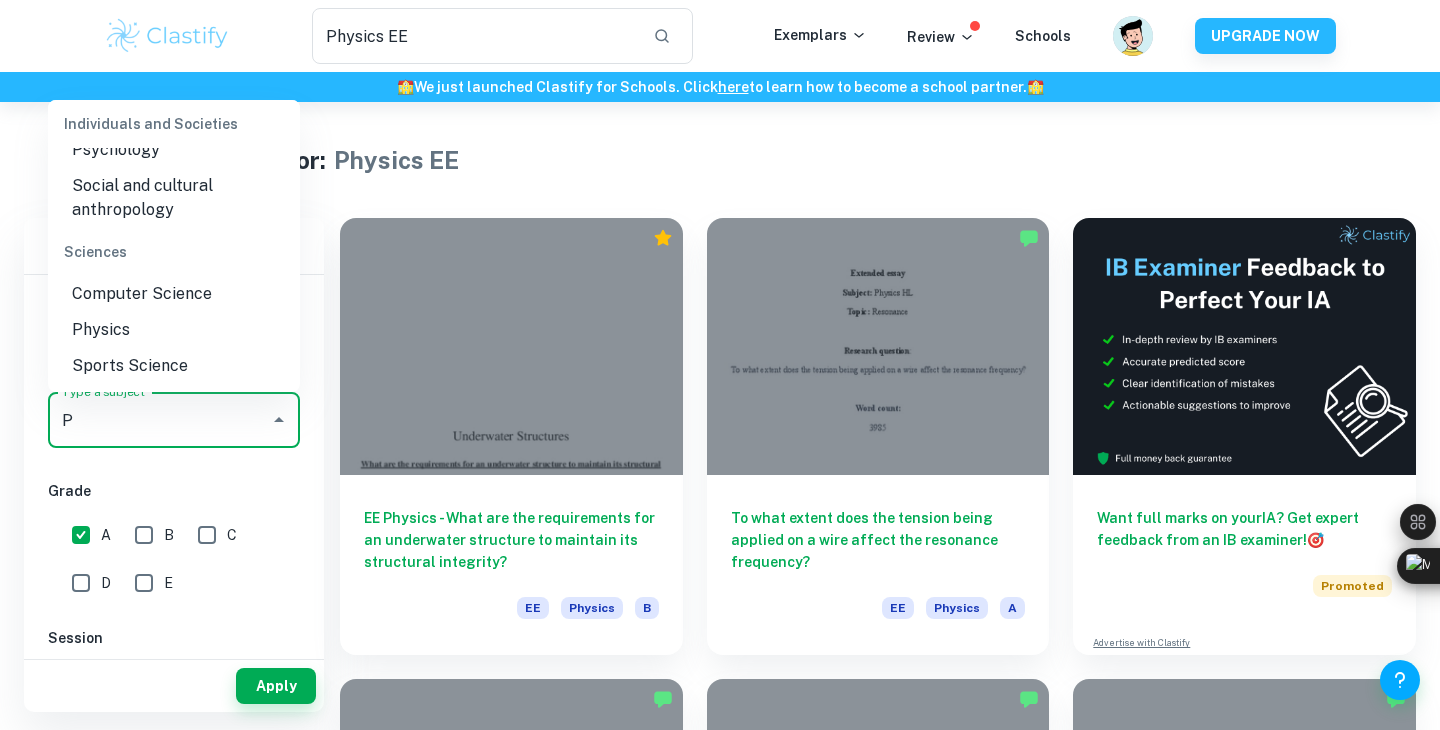 scroll, scrollTop: 0, scrollLeft: 0, axis: both 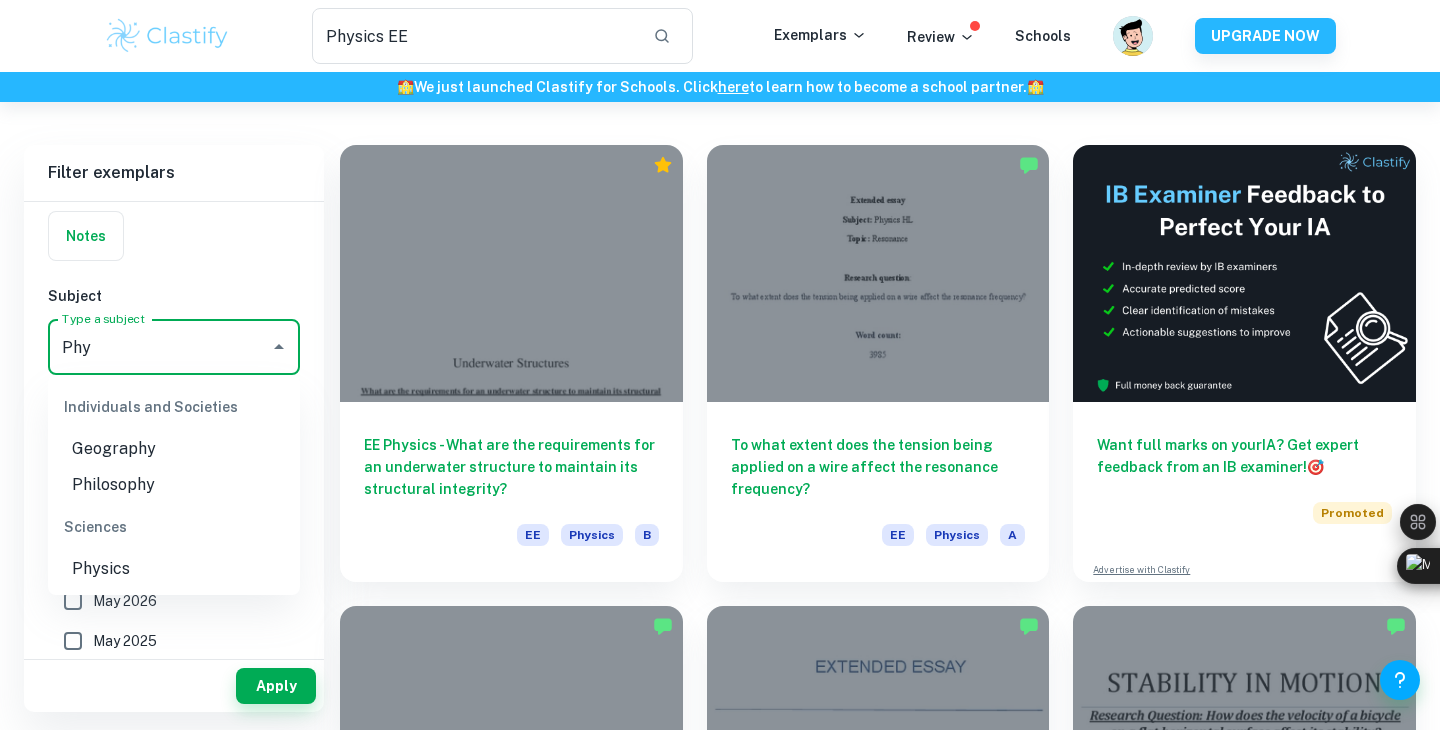 click on "Physics" at bounding box center [174, 569] 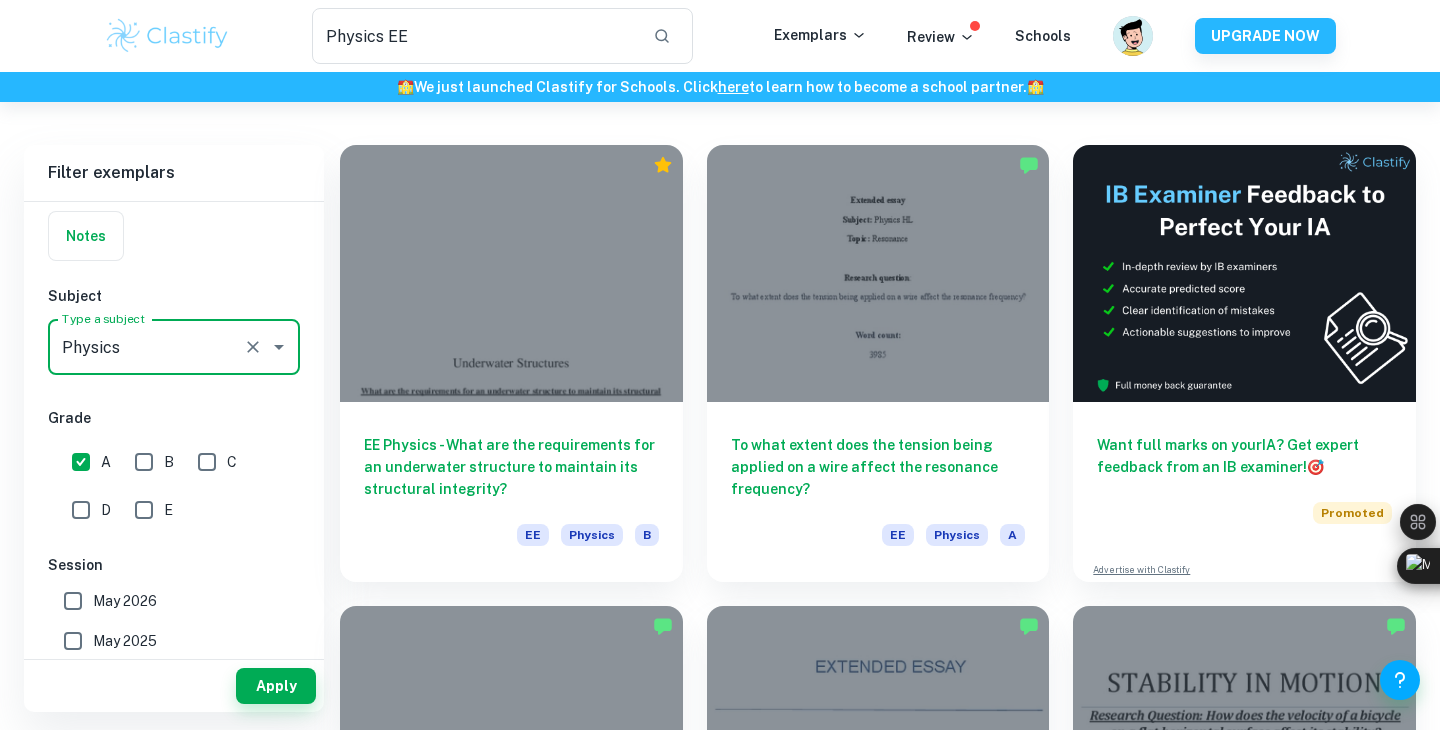 type on "Physics" 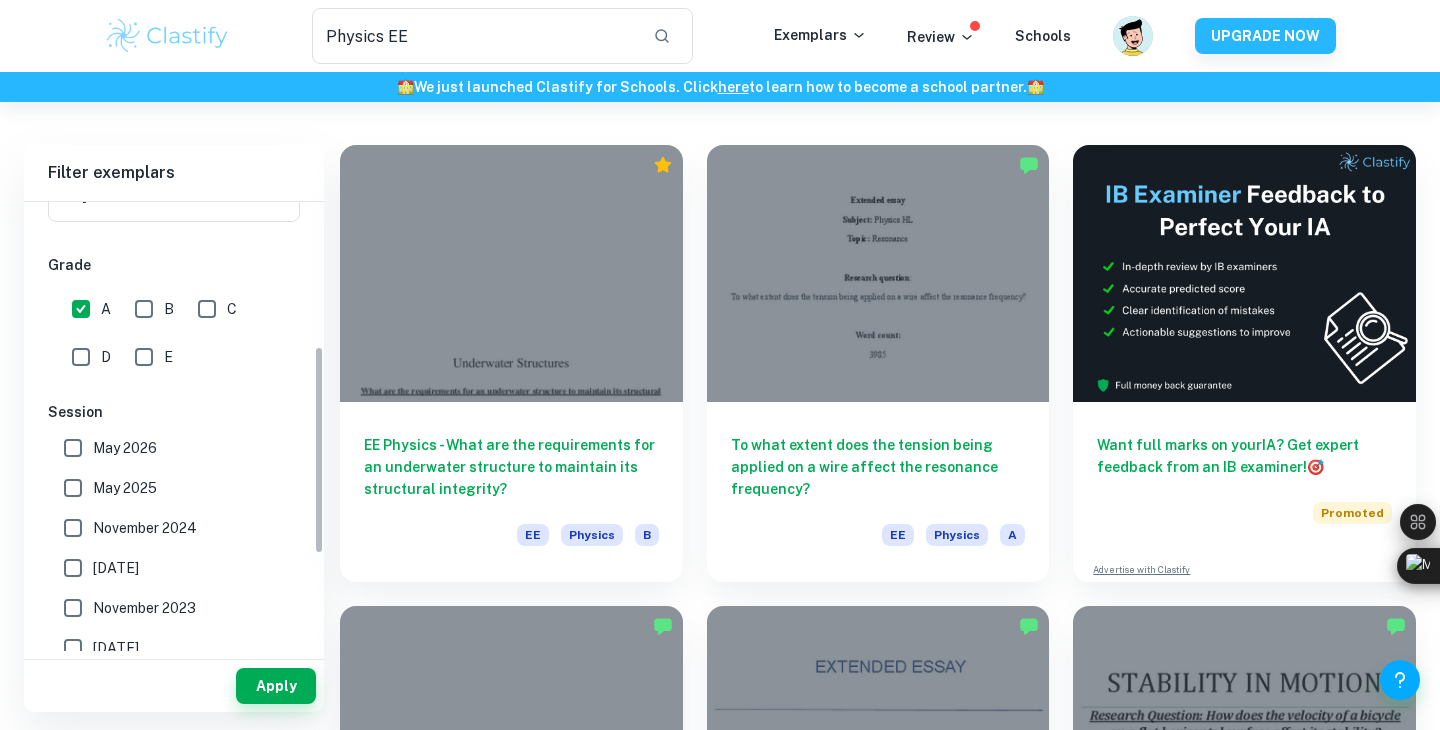 scroll, scrollTop: 368, scrollLeft: 0, axis: vertical 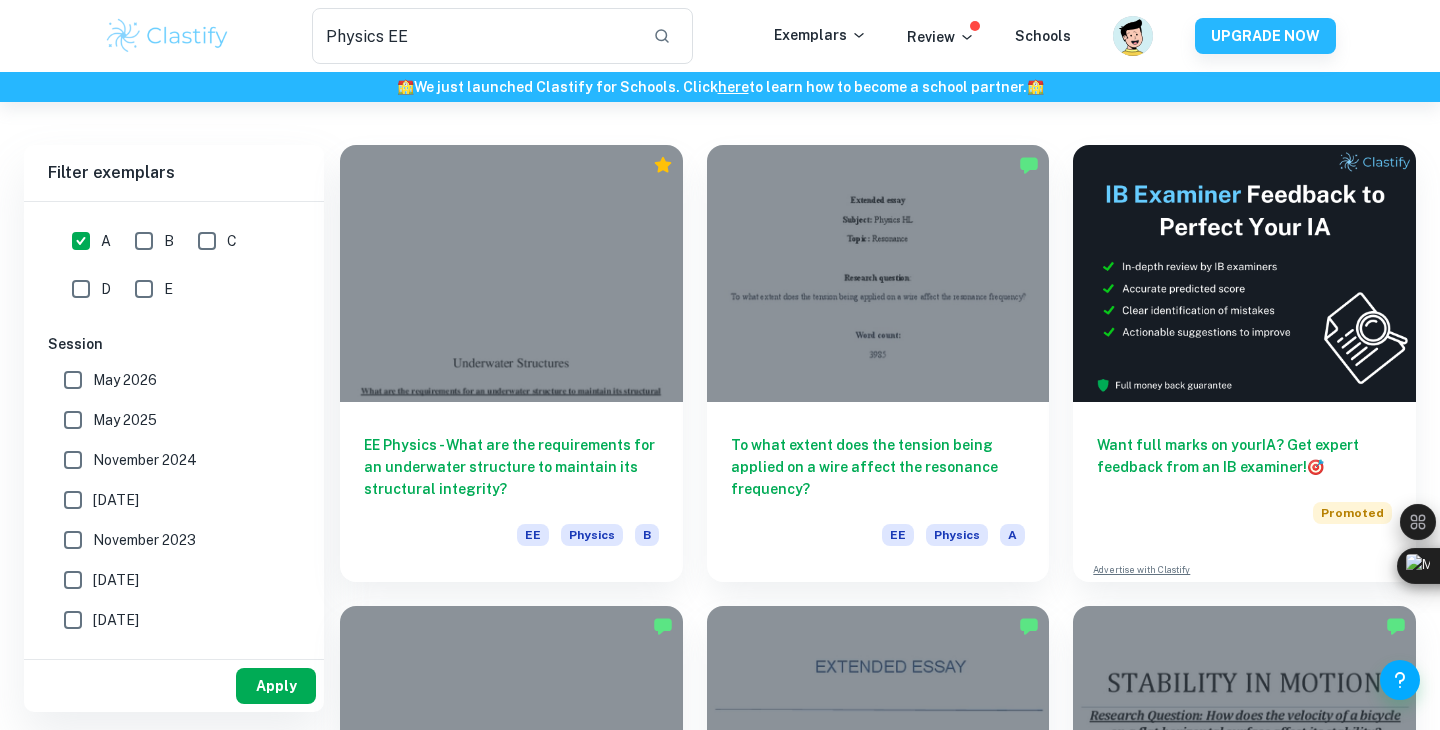 click on "Apply" at bounding box center [276, 686] 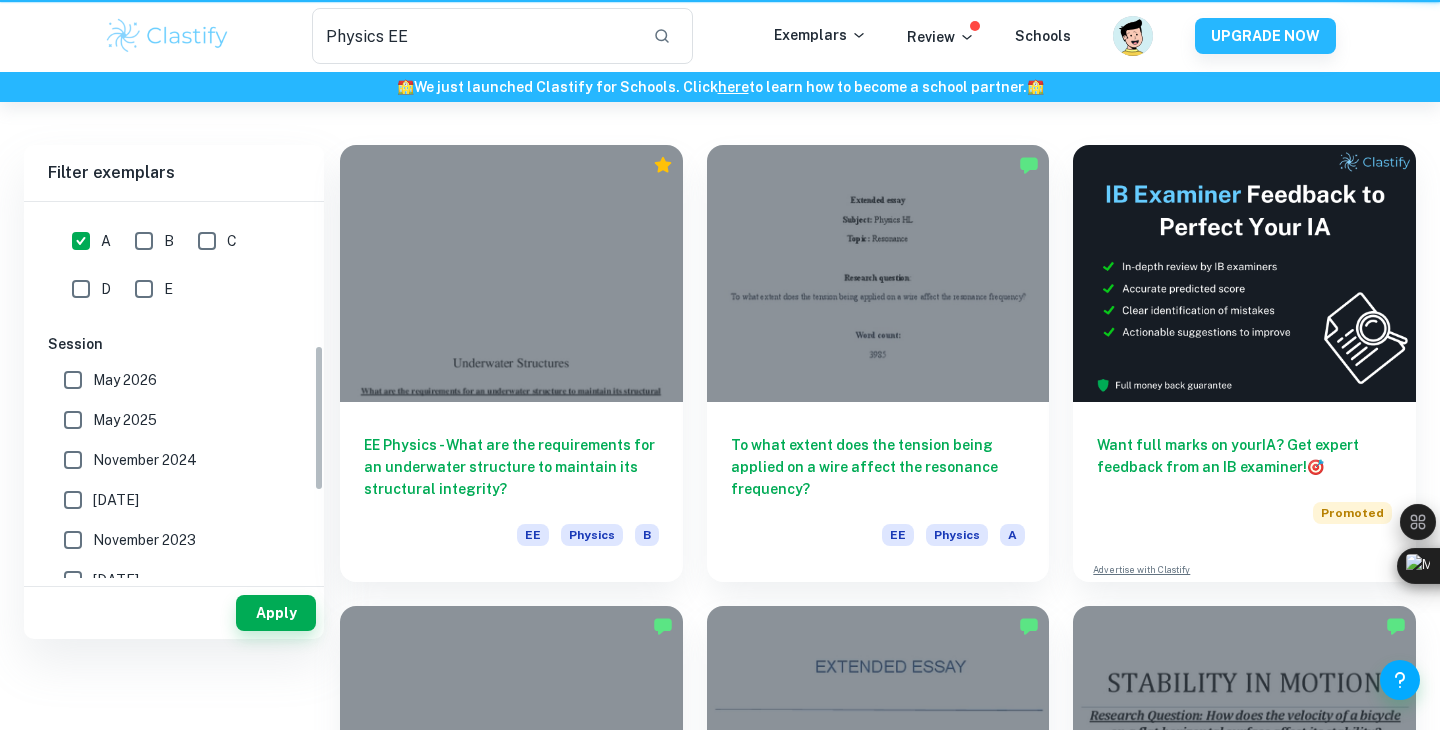 scroll, scrollTop: 0, scrollLeft: 0, axis: both 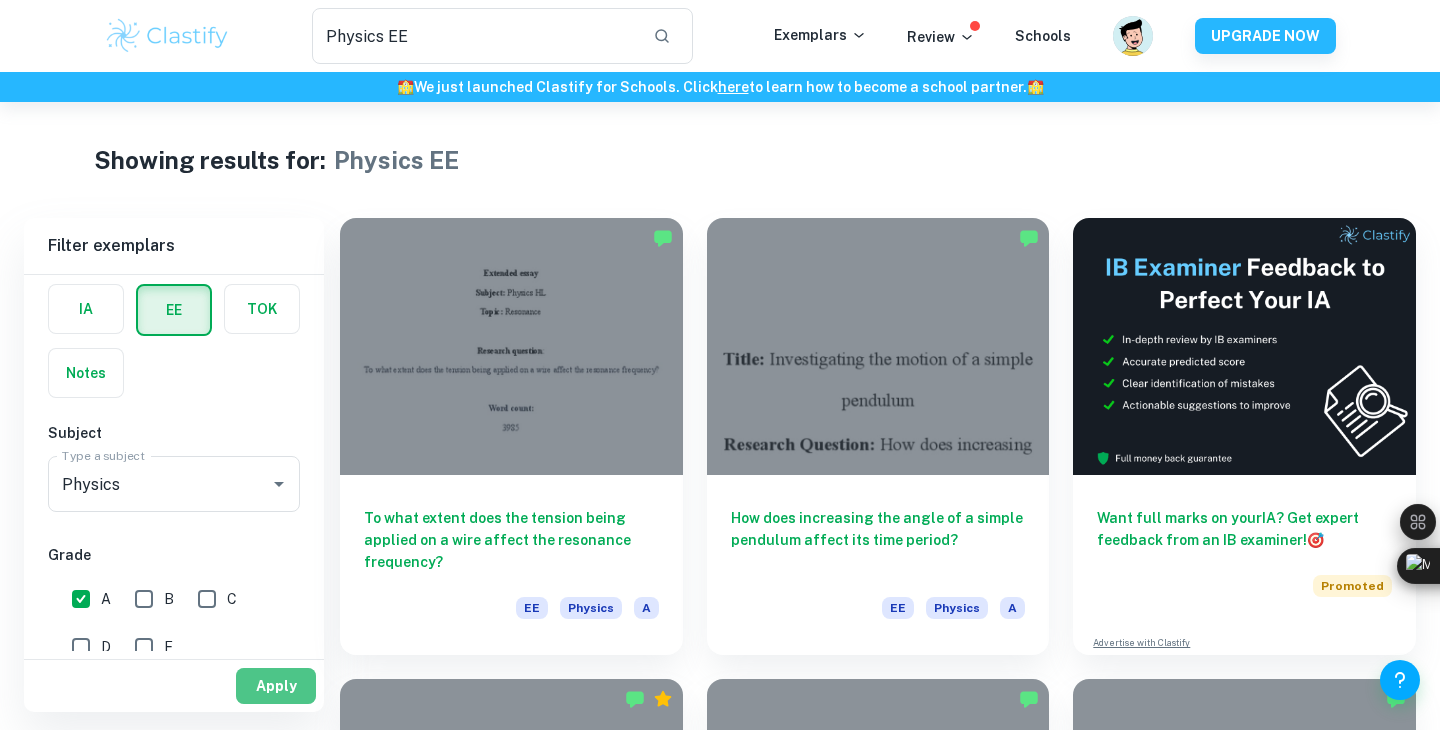 click on "Apply" at bounding box center (276, 686) 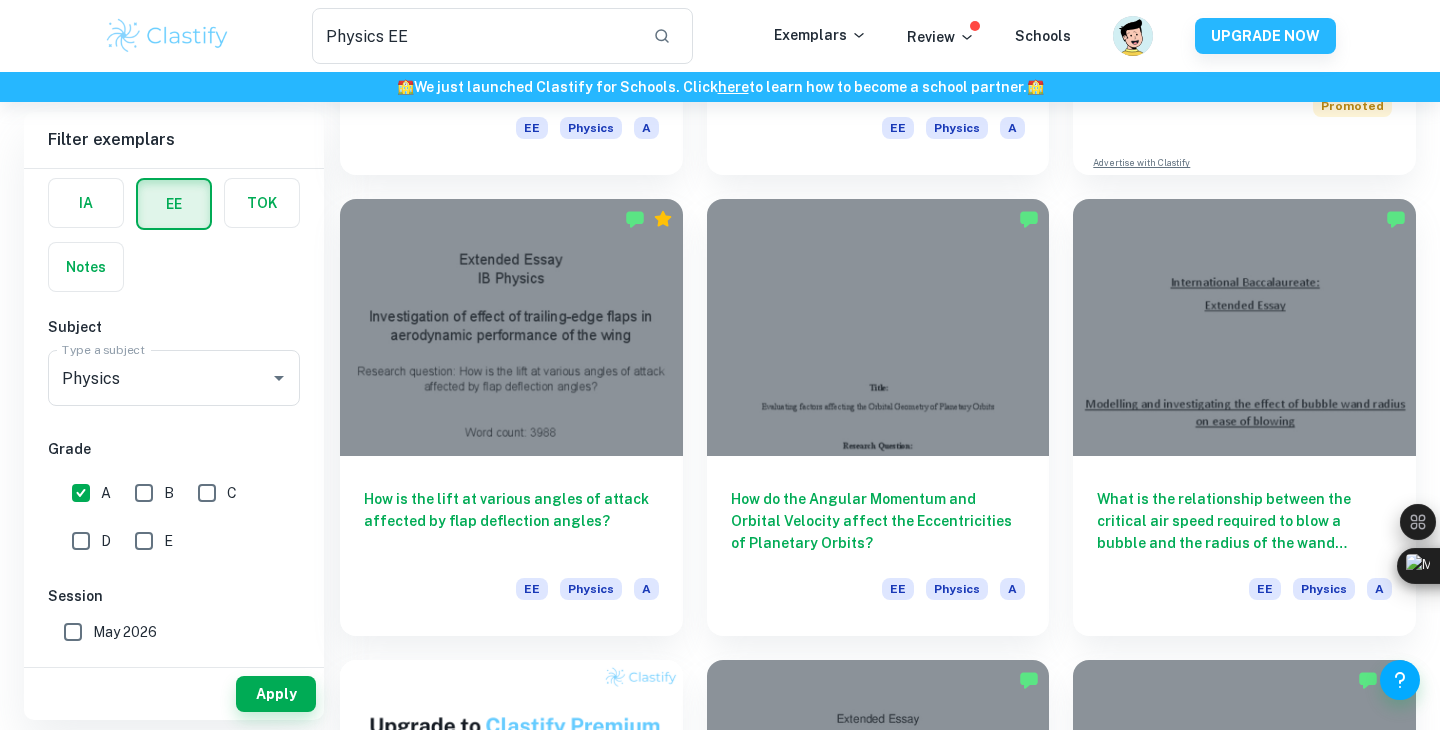 scroll, scrollTop: 470, scrollLeft: 0, axis: vertical 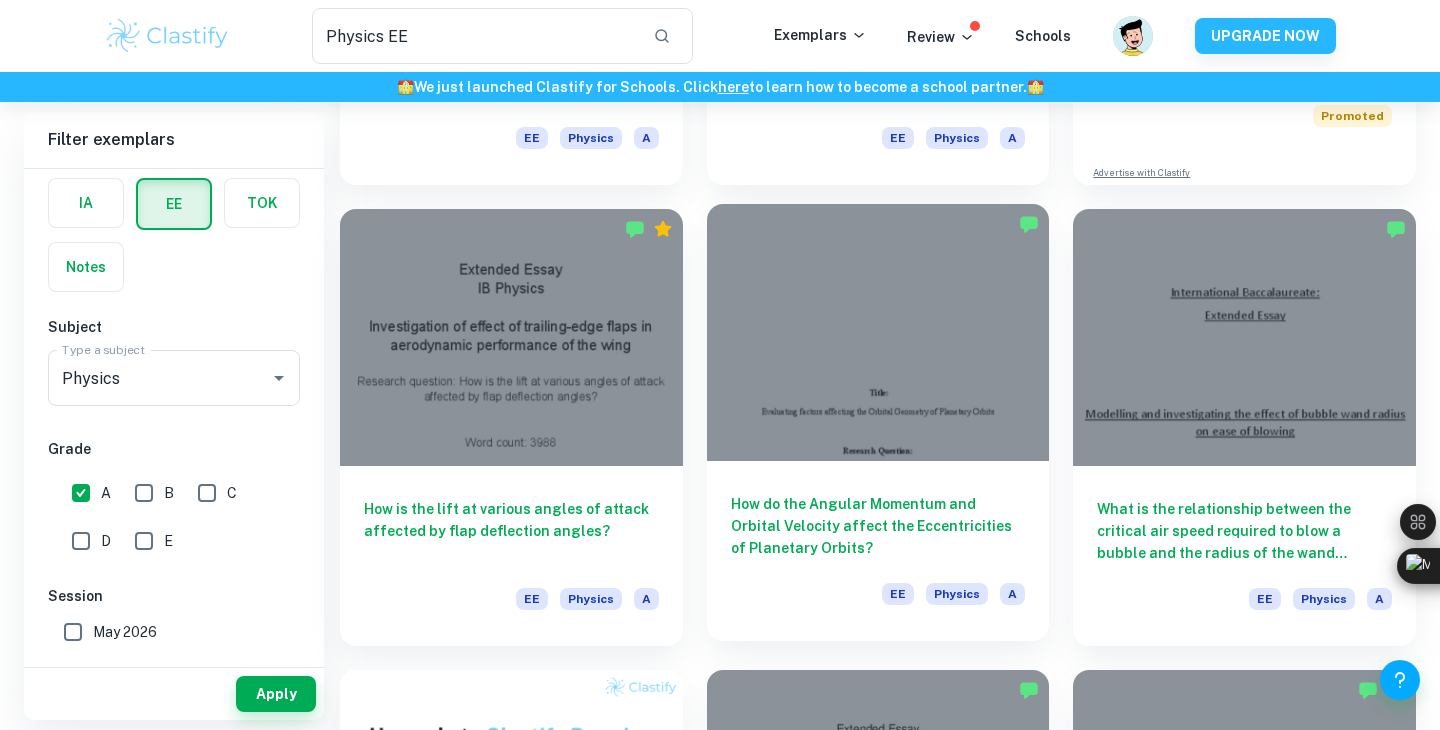 click on "How do the Angular Momentum and Orbital Velocity affect the Eccentricities of Planetary Orbits?" at bounding box center (878, 526) 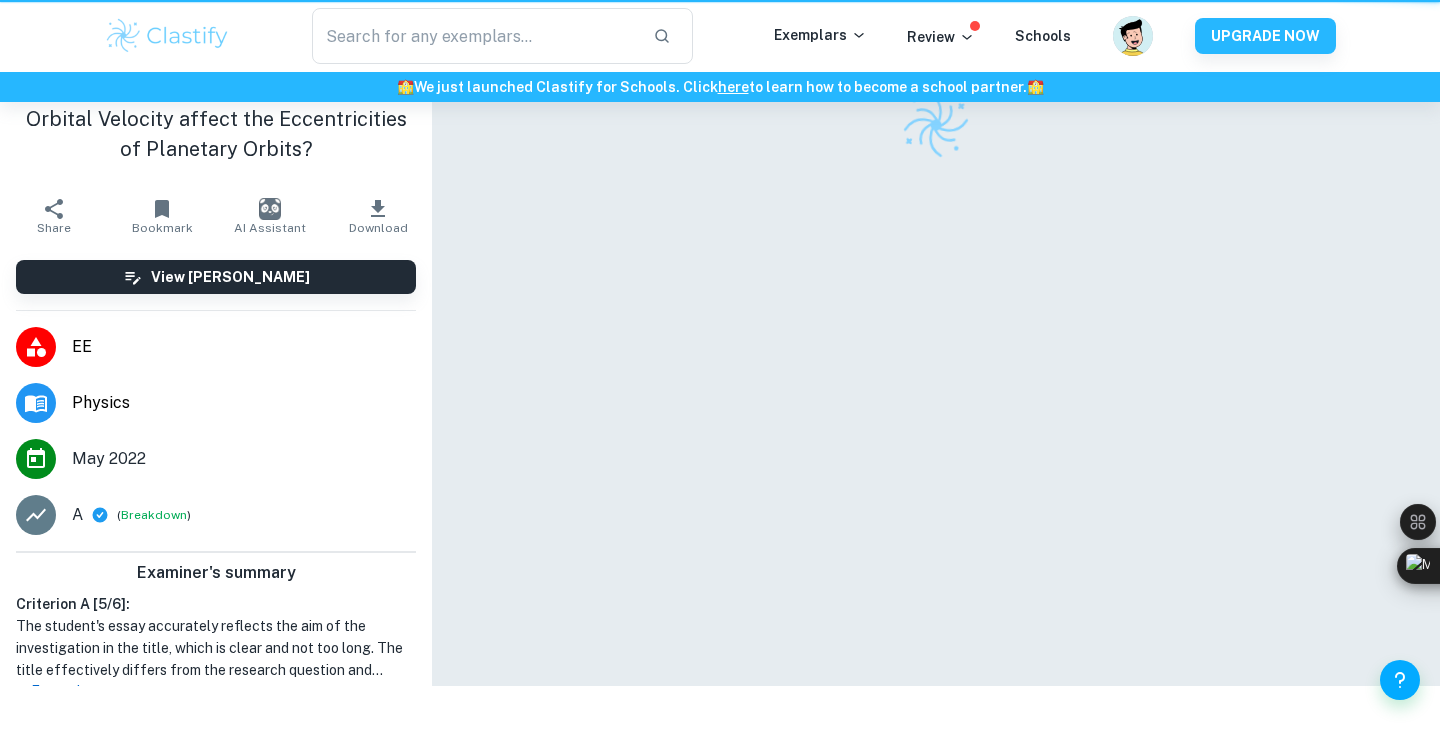 scroll, scrollTop: 0, scrollLeft: 0, axis: both 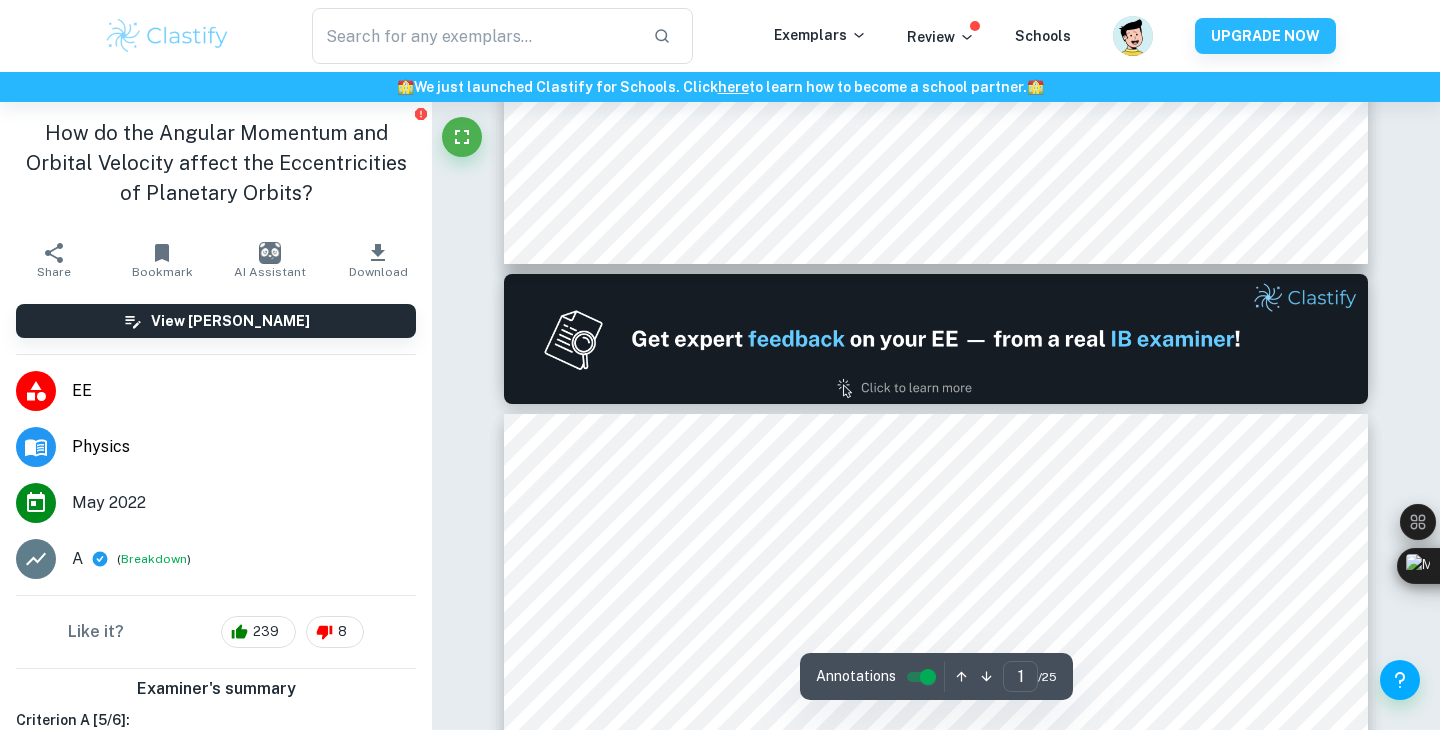 type on "2" 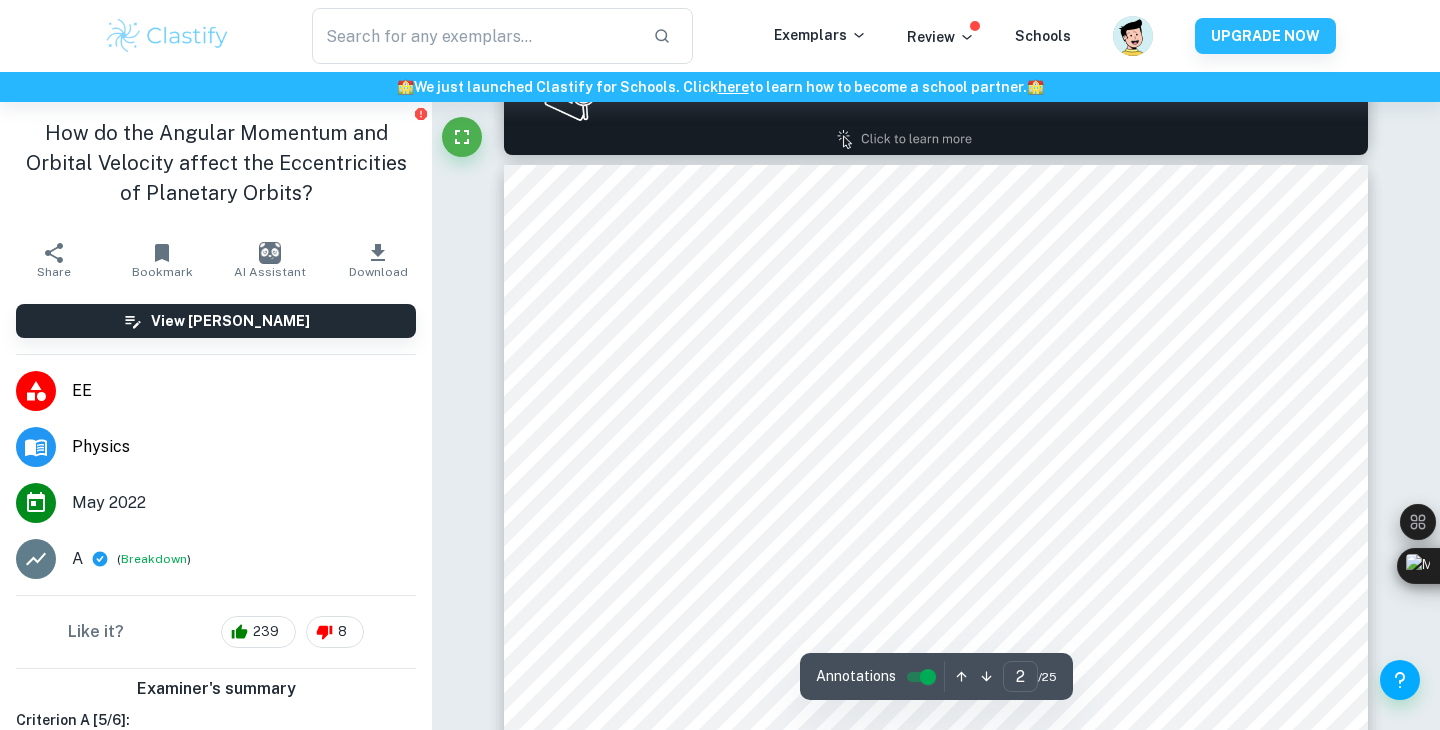 scroll, scrollTop: 1282, scrollLeft: 0, axis: vertical 